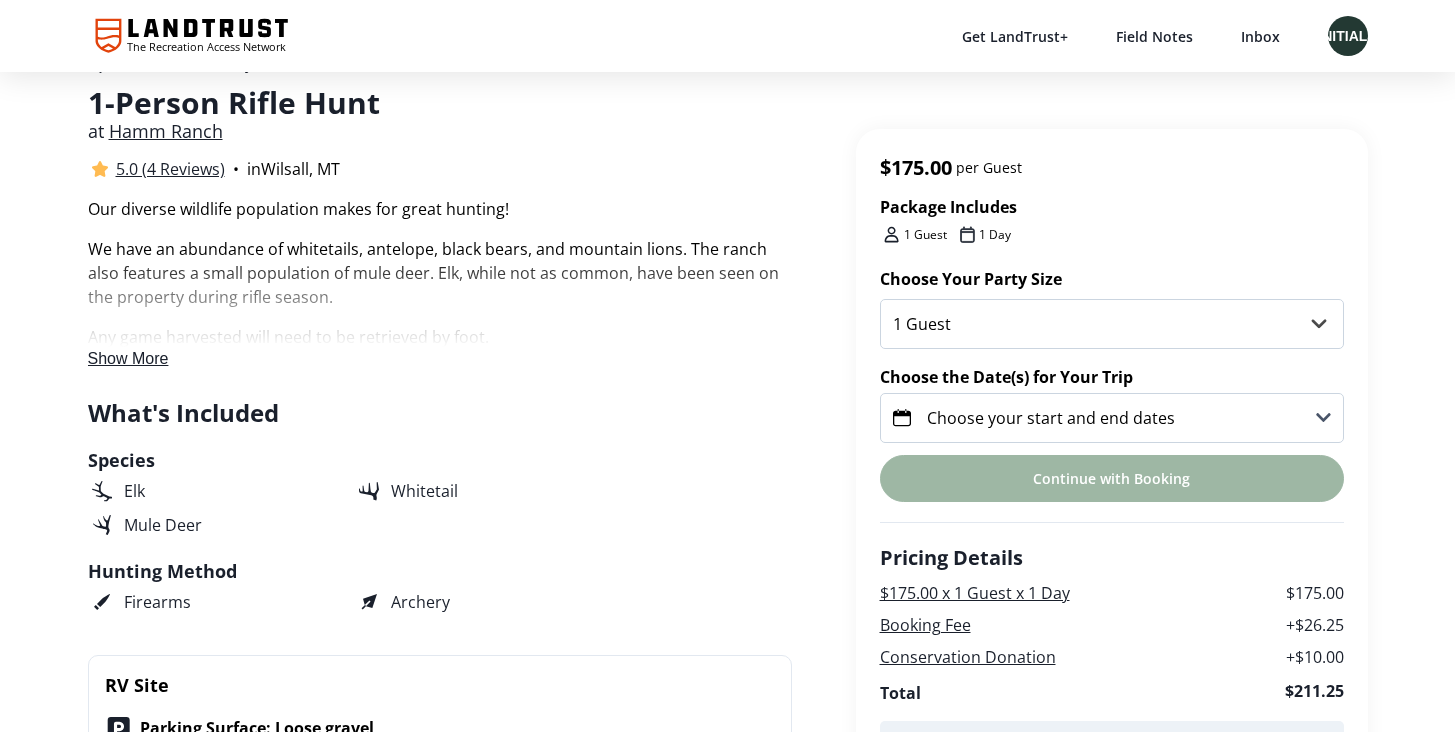 scroll, scrollTop: 501, scrollLeft: 0, axis: vertical 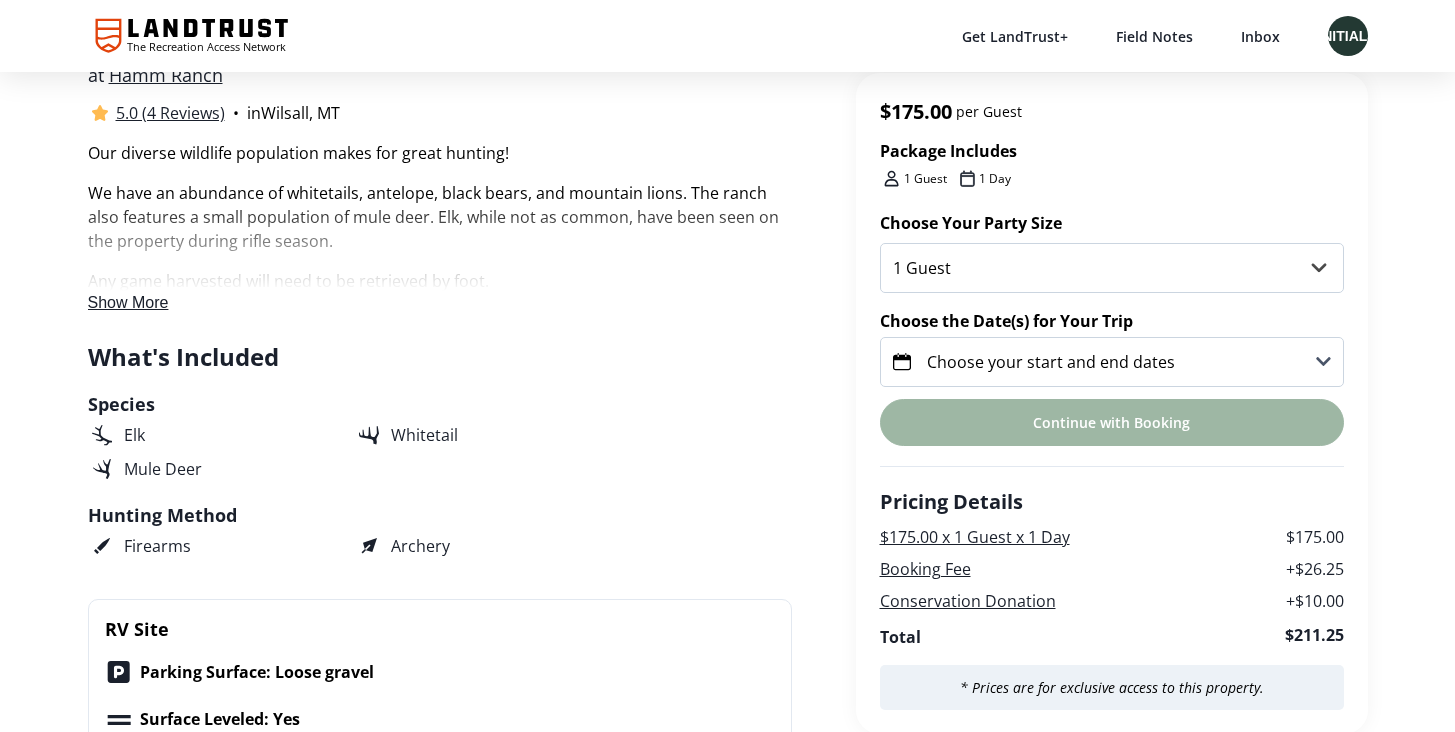 click on "Choose your start and end dates" at bounding box center [1051, 362] 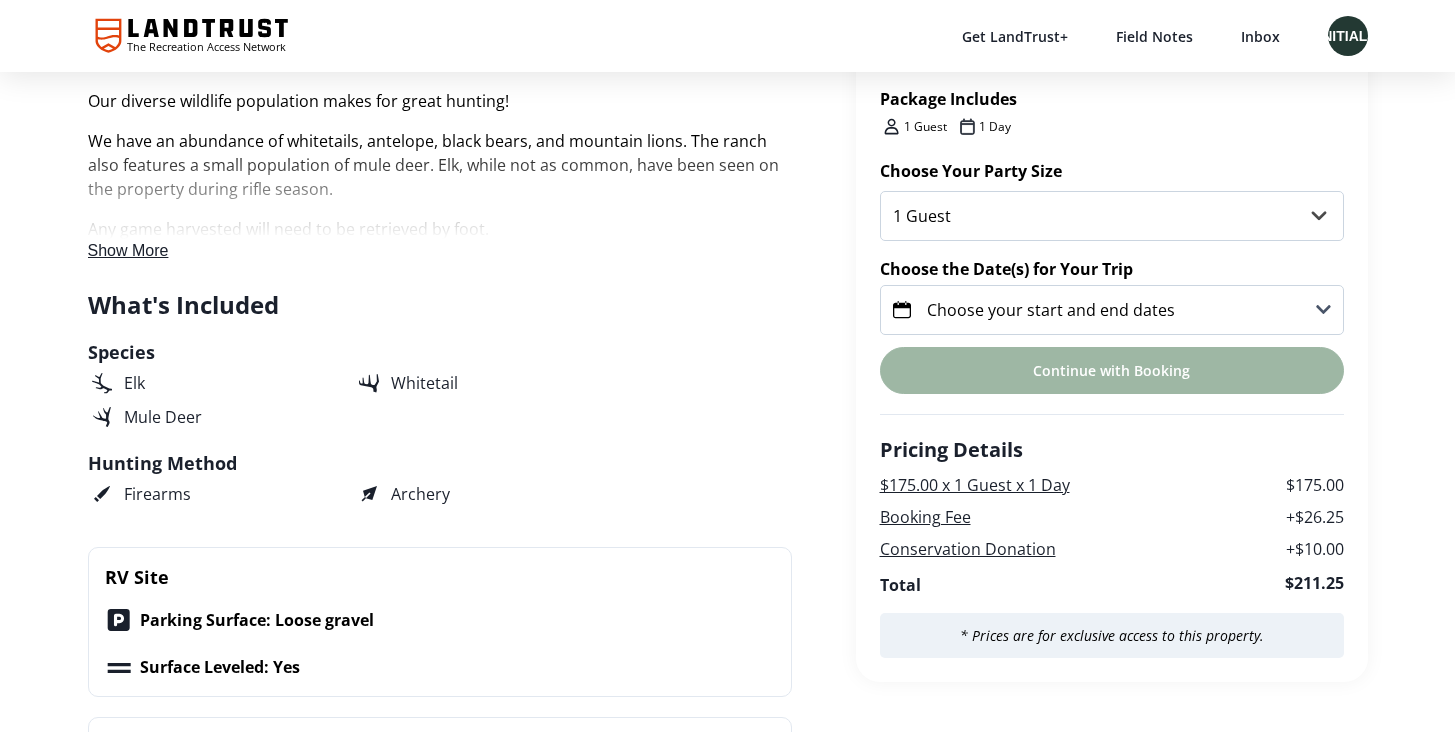 scroll, scrollTop: 548, scrollLeft: 0, axis: vertical 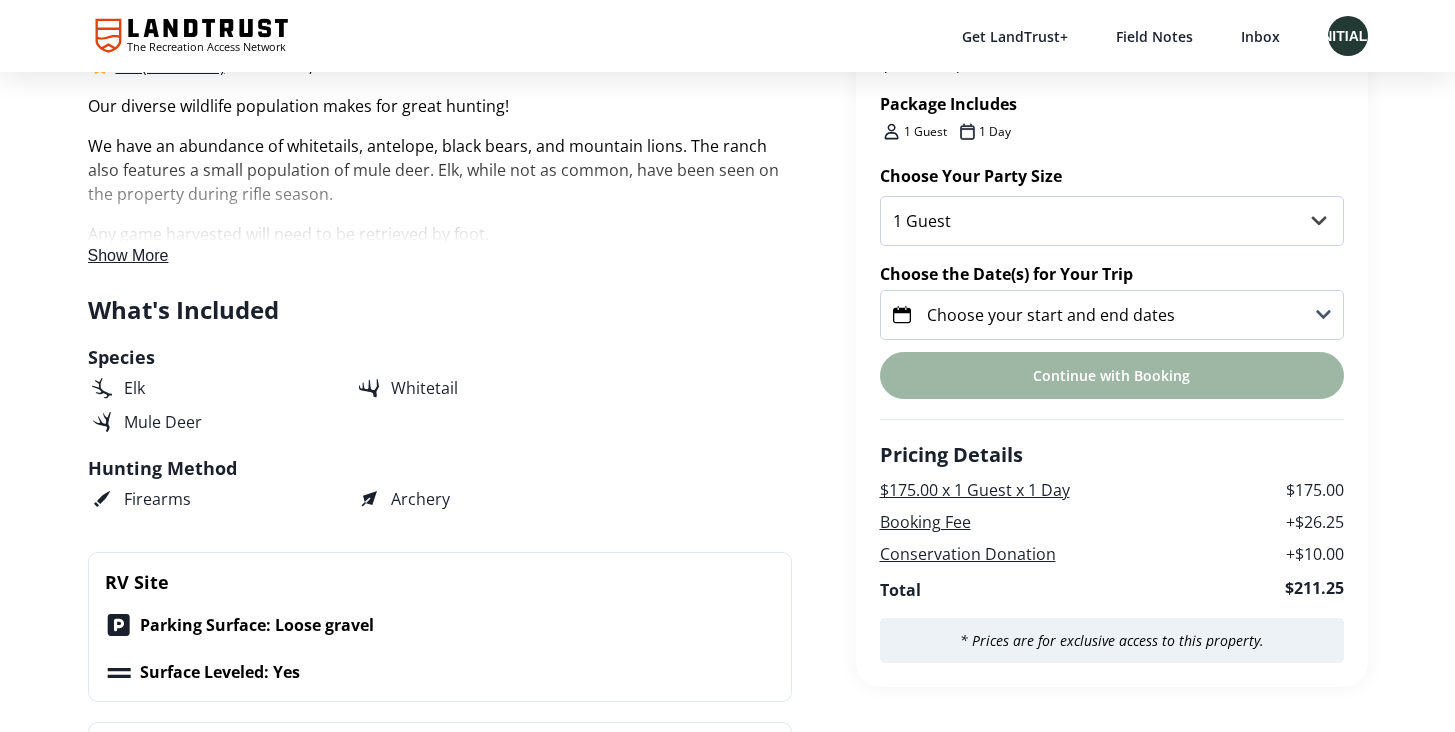 click on "Choose your start and end dates" at bounding box center [1051, 315] 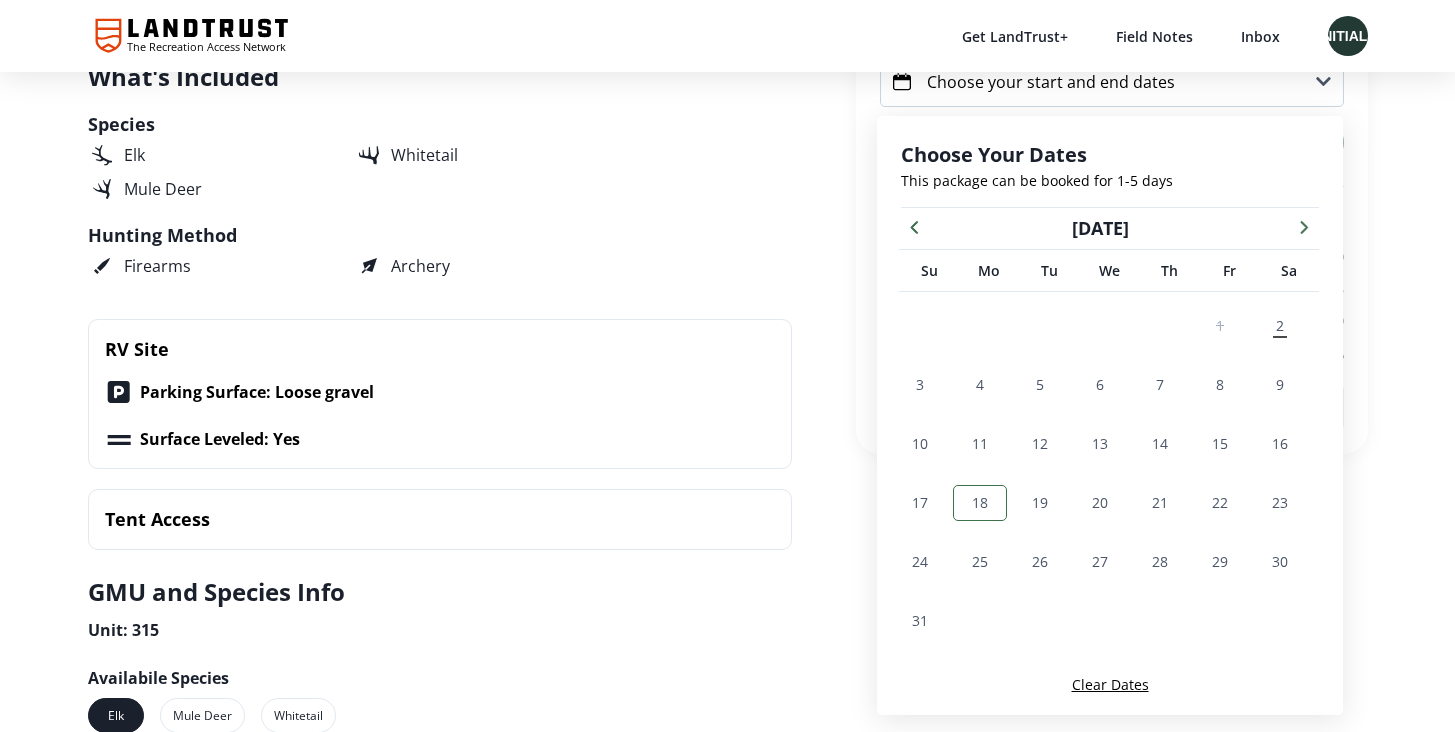 scroll, scrollTop: 784, scrollLeft: 0, axis: vertical 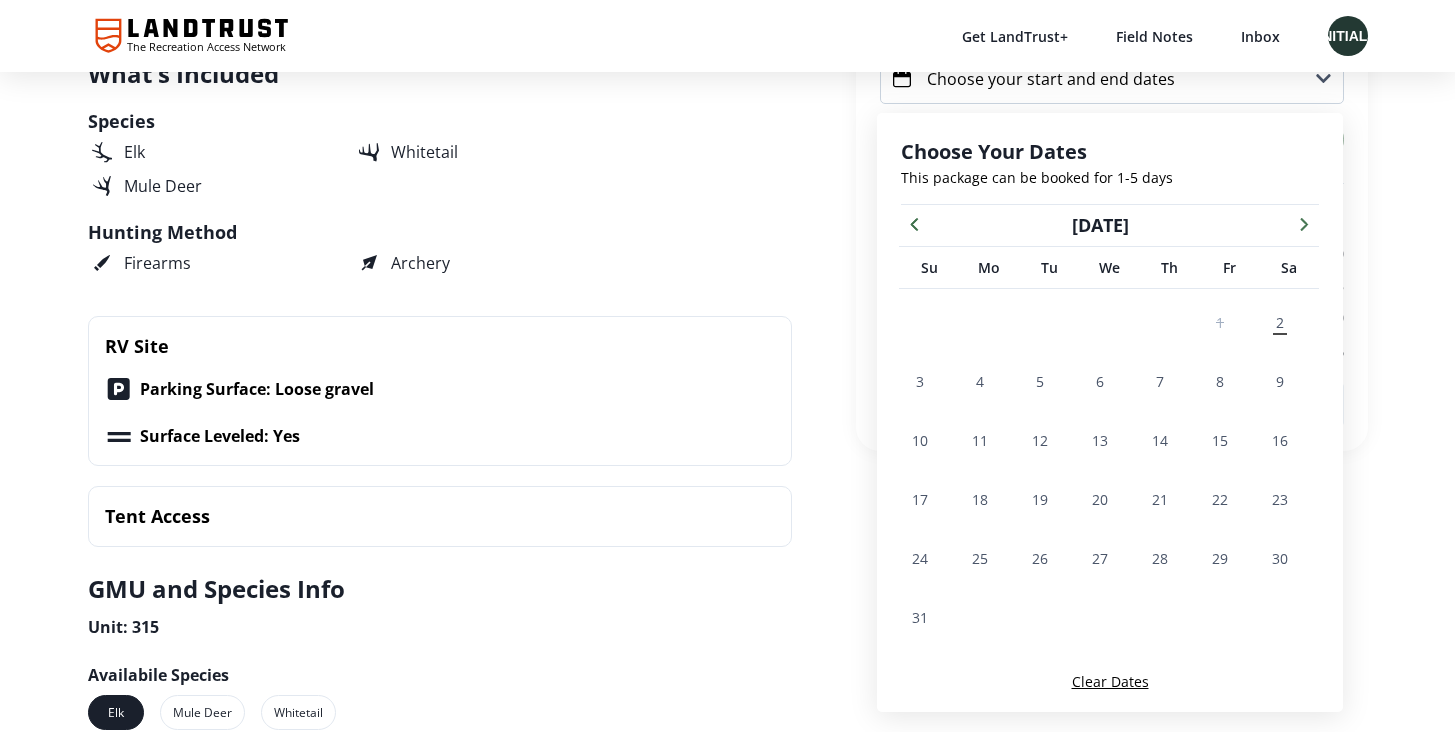 click at bounding box center (1304, 223) 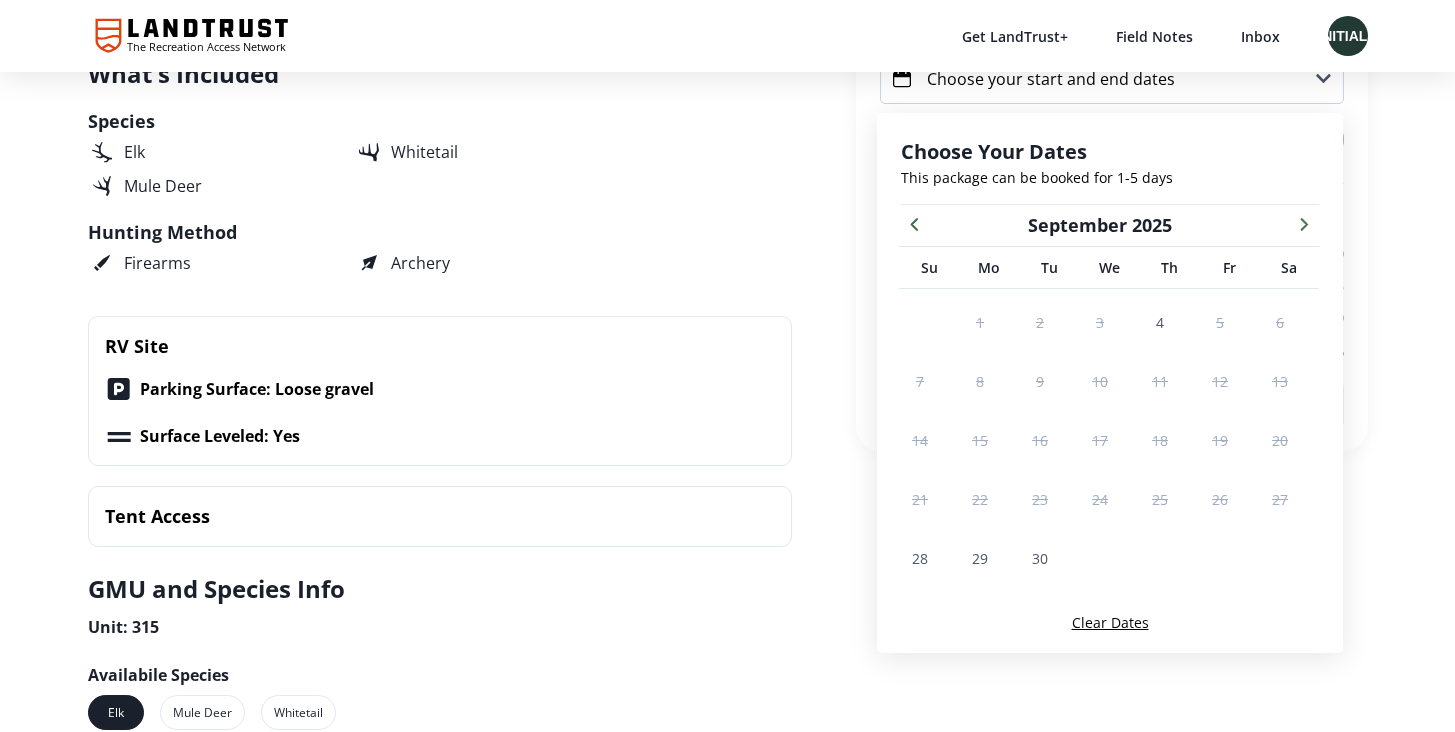 click at bounding box center (1304, 223) 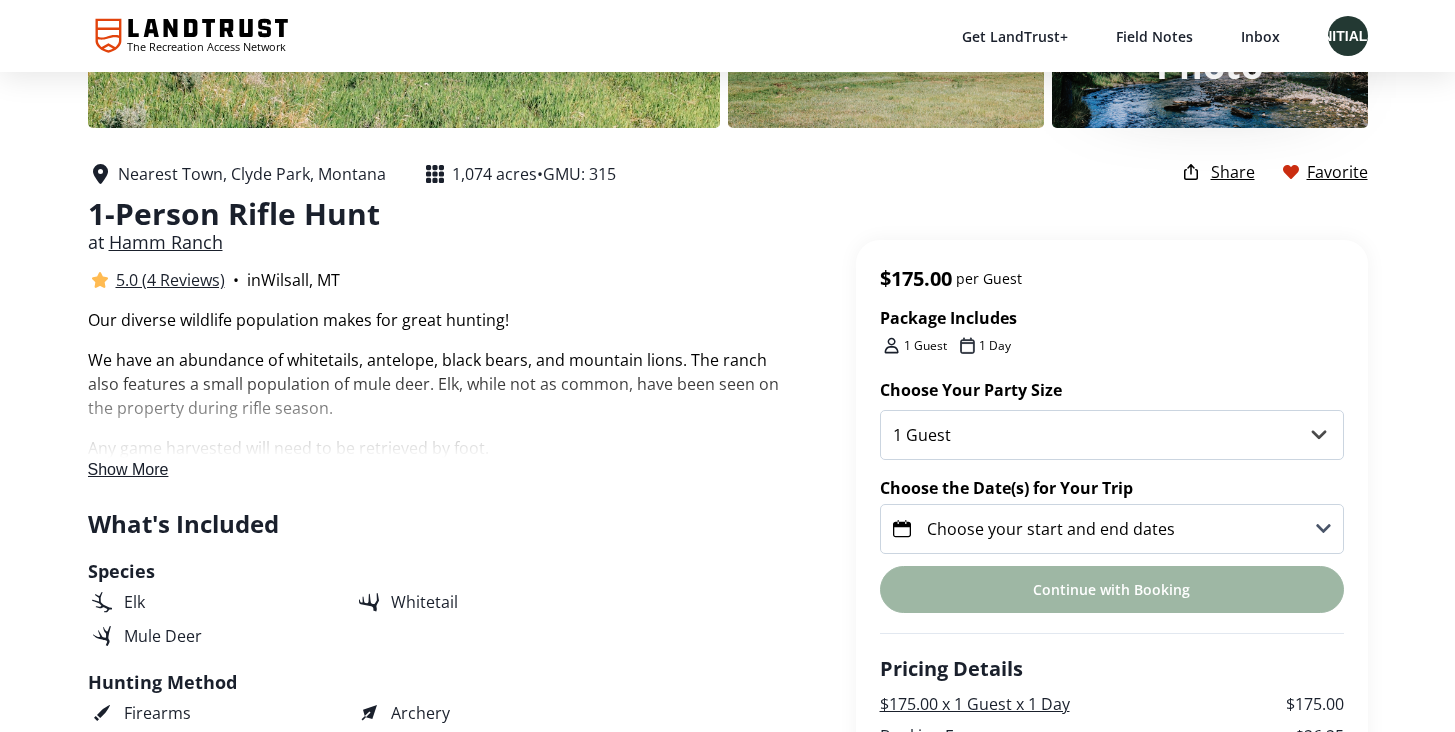 scroll, scrollTop: 508, scrollLeft: 0, axis: vertical 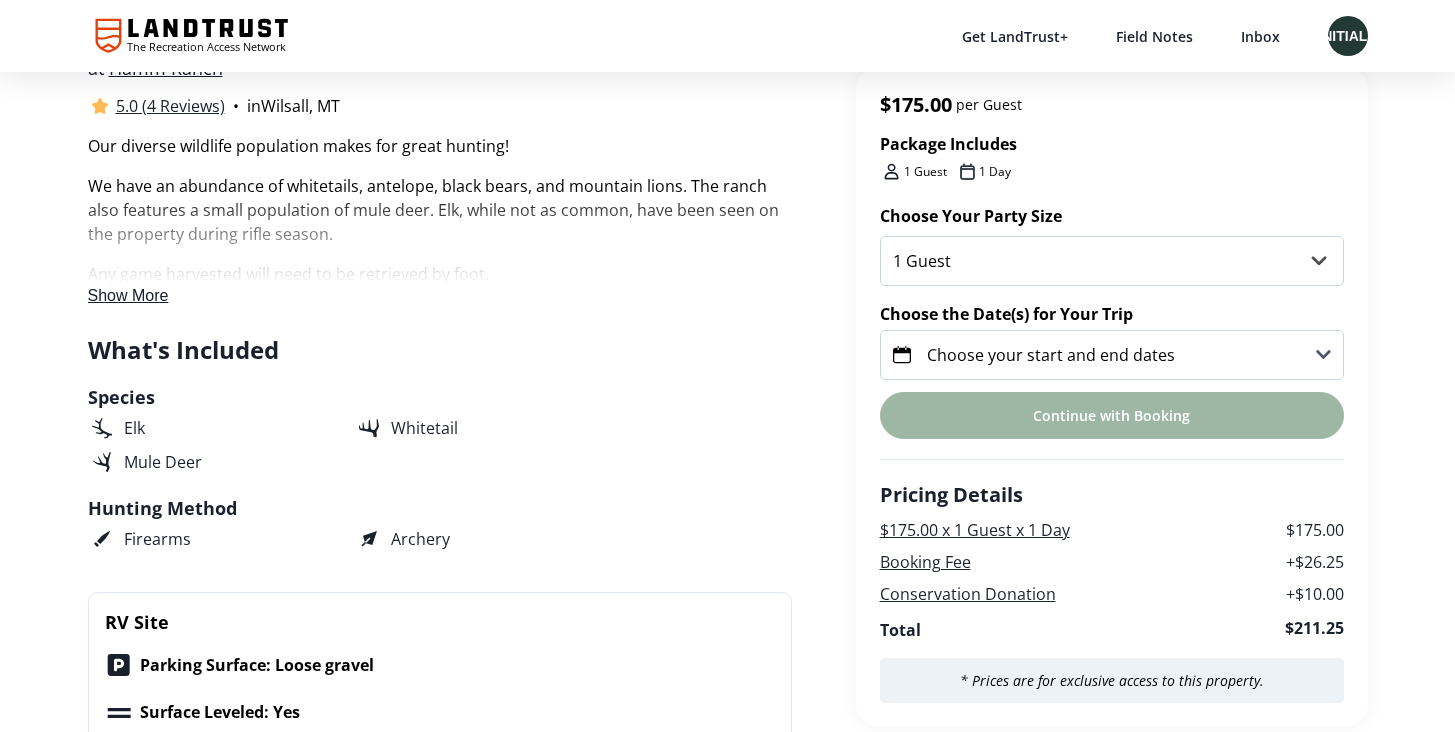 click on "Choose your start and end dates" at bounding box center (1051, 355) 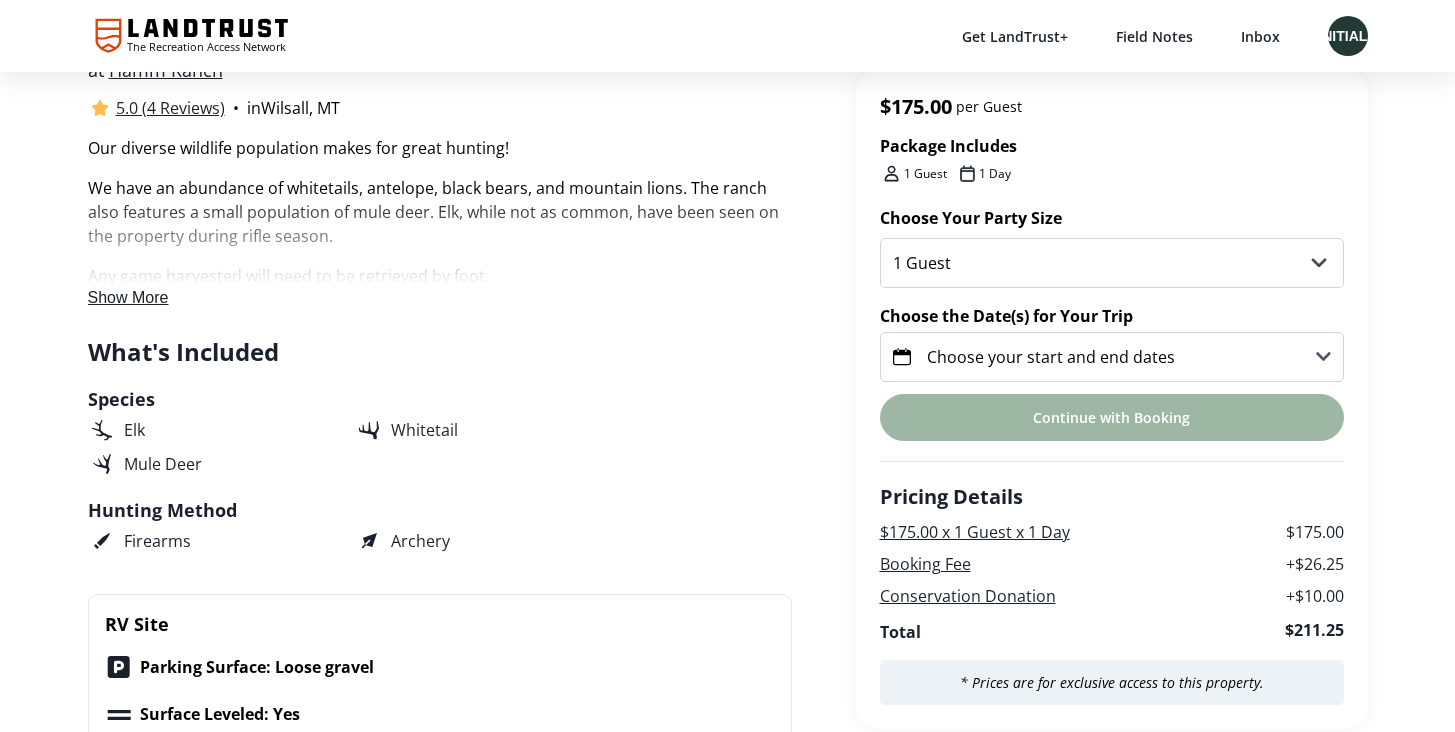 scroll, scrollTop: 438, scrollLeft: 0, axis: vertical 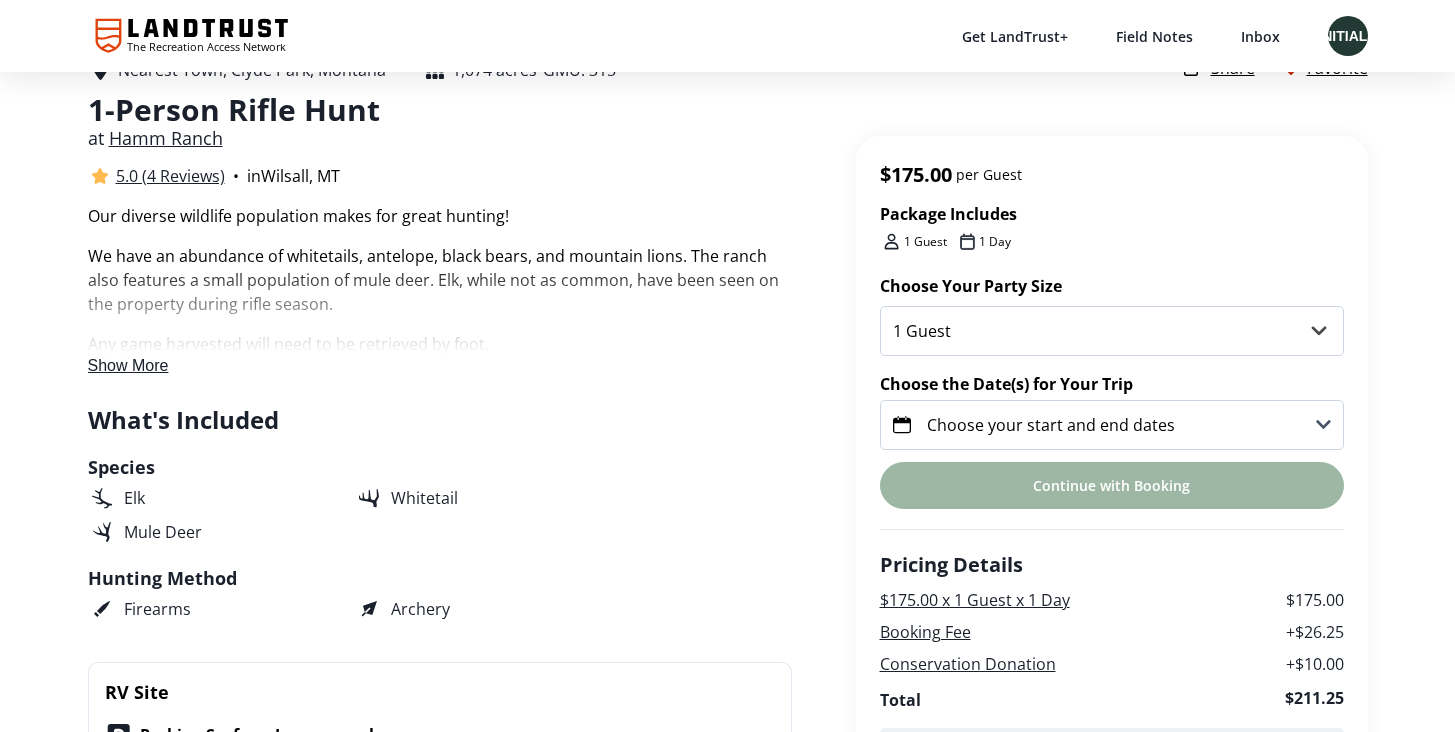 click on "Choose your start and end dates" at bounding box center [1051, 425] 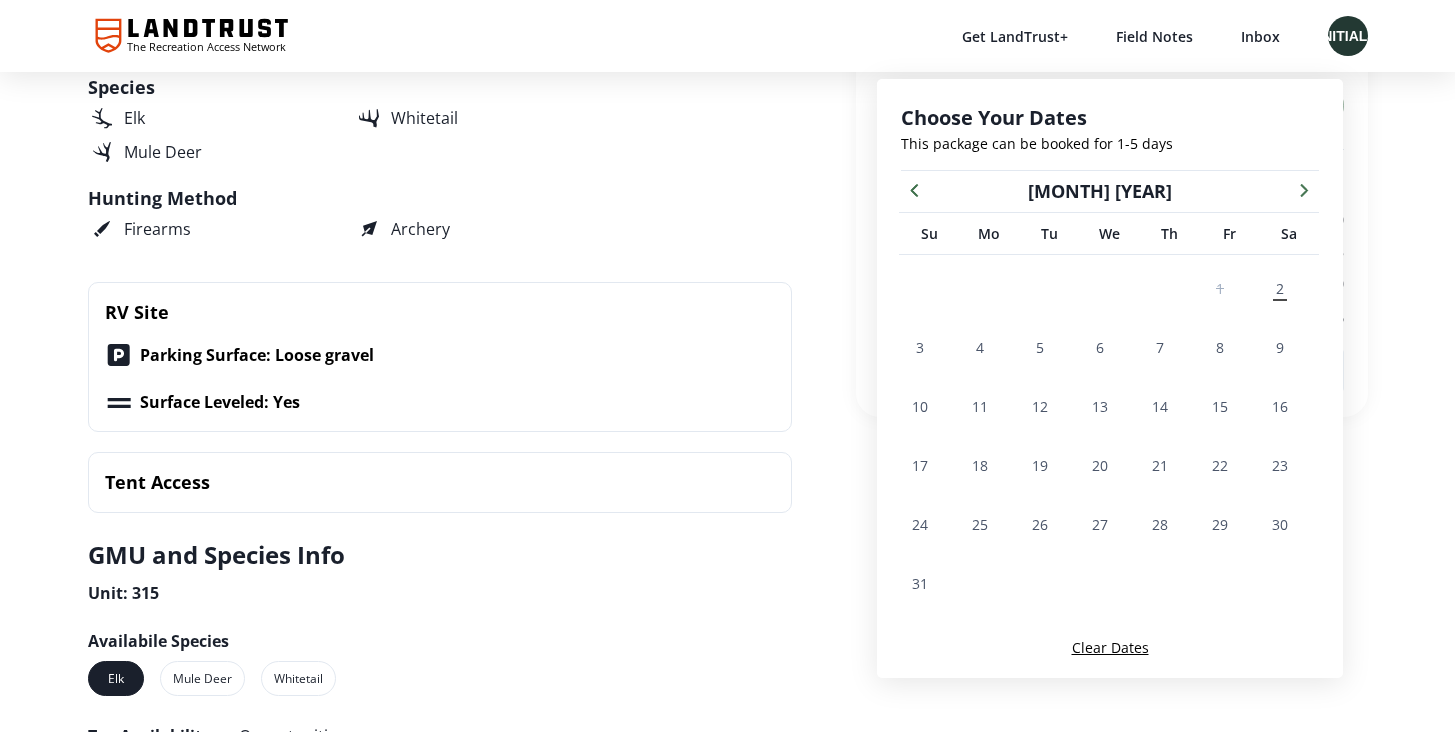 scroll, scrollTop: 814, scrollLeft: 0, axis: vertical 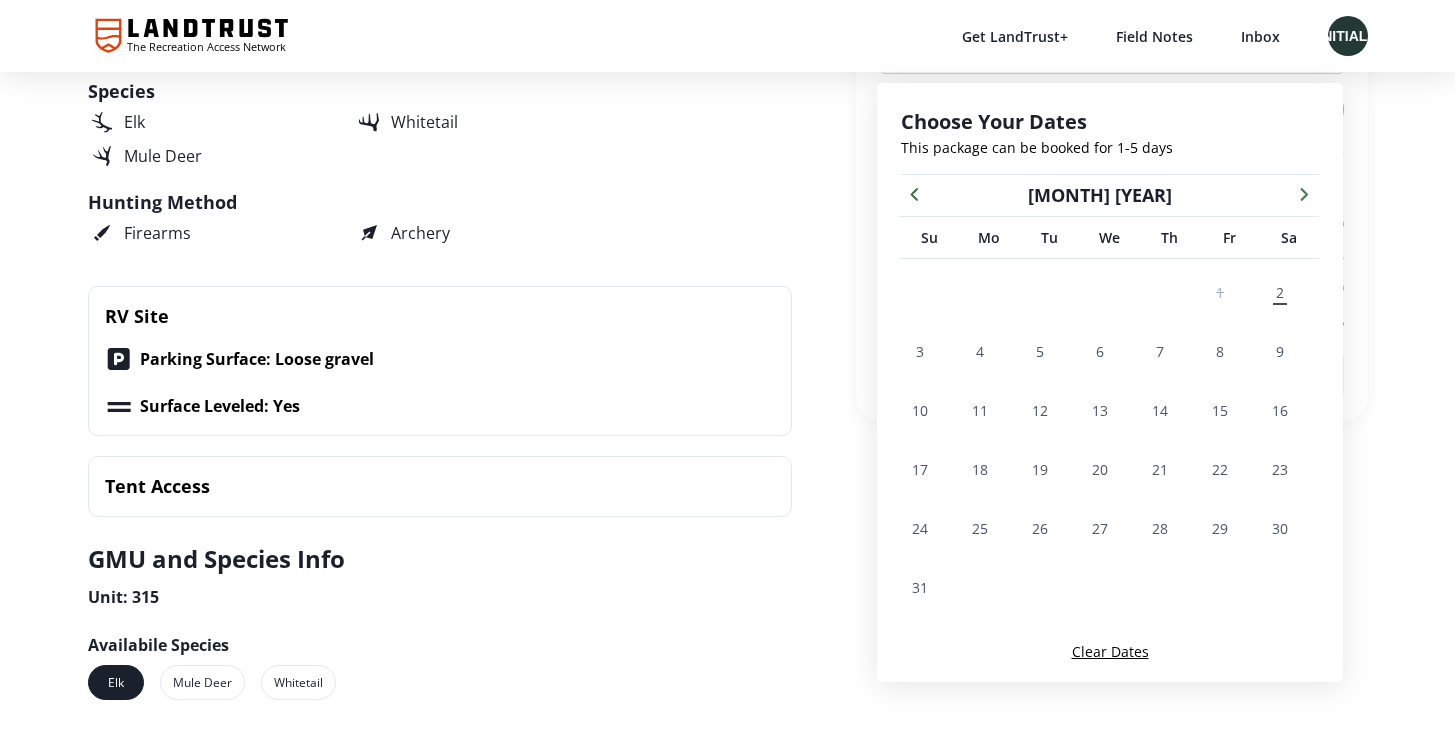 click 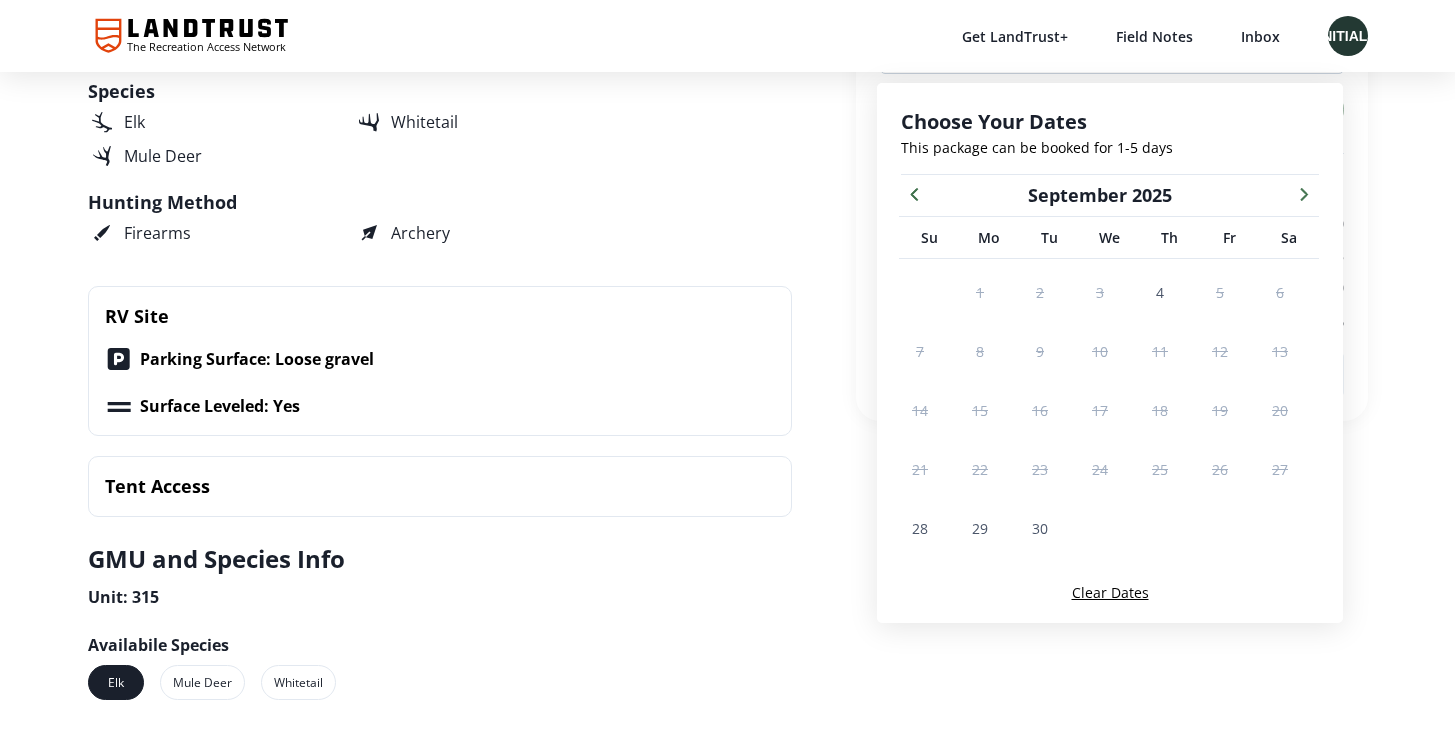 click 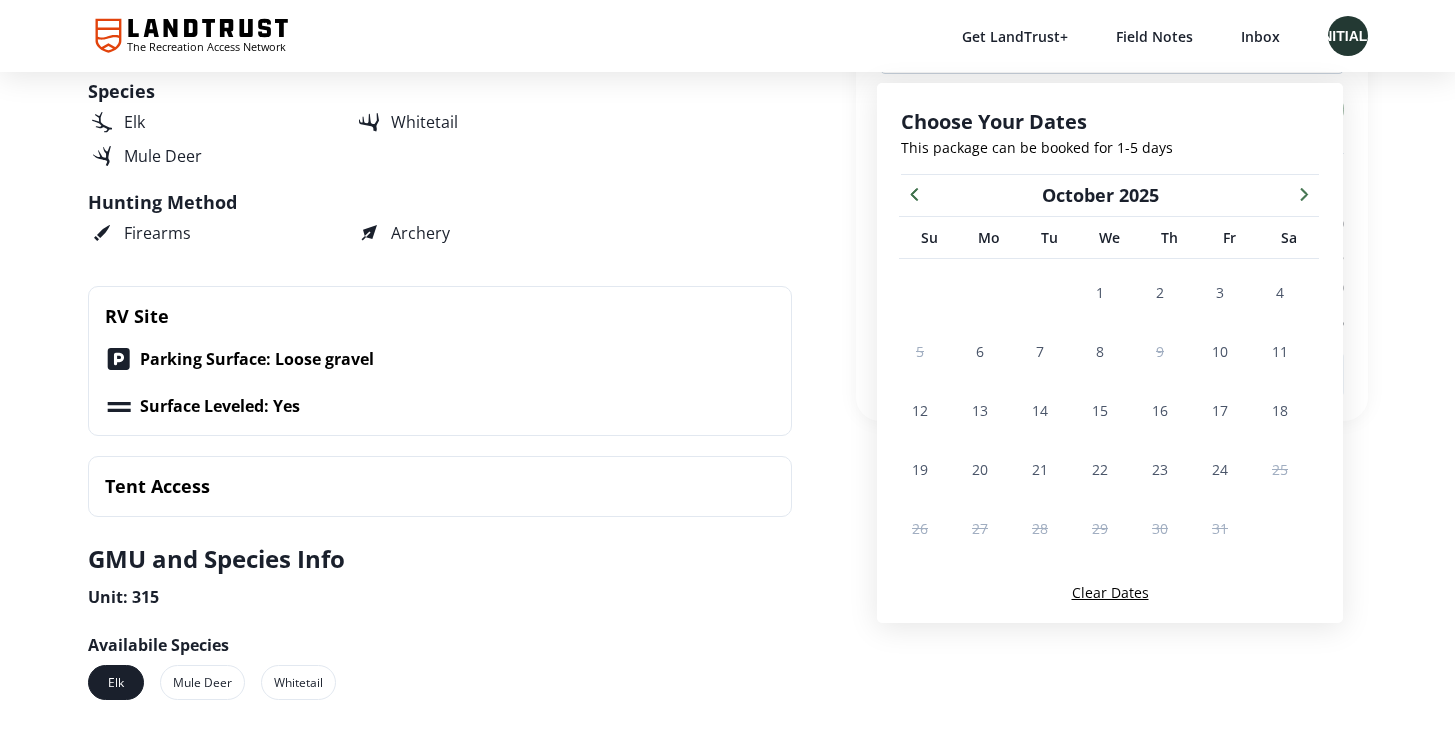 click 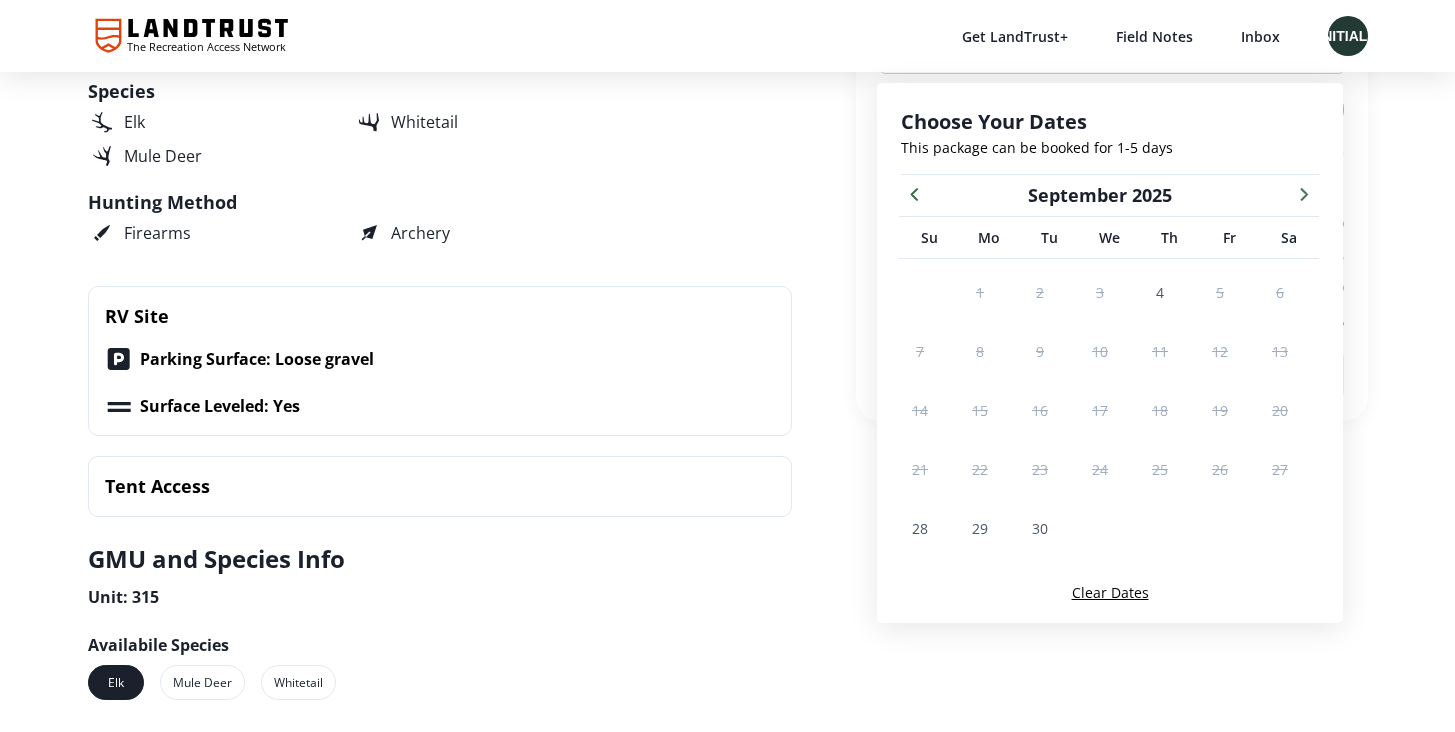 click on "26" at bounding box center [1220, 469] 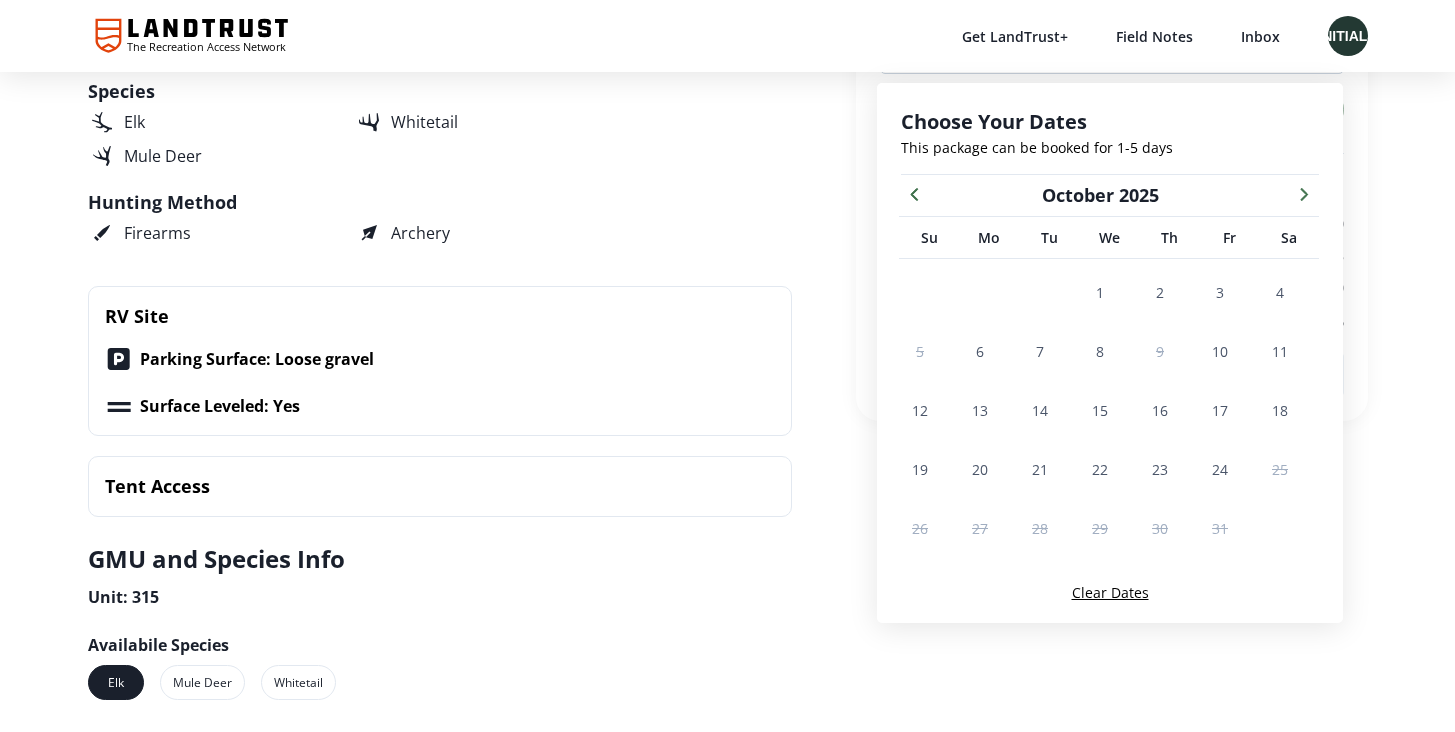 click 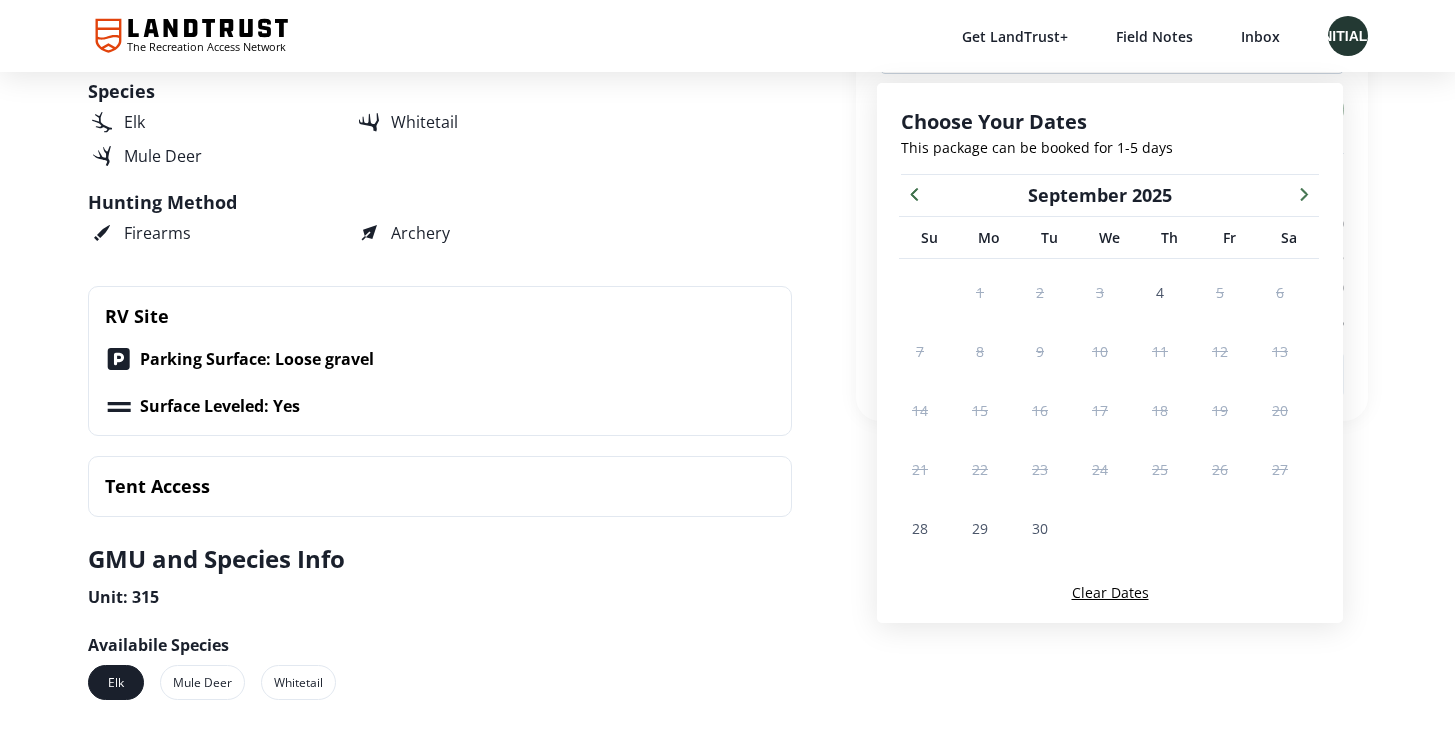 click on "26" at bounding box center (1220, 469) 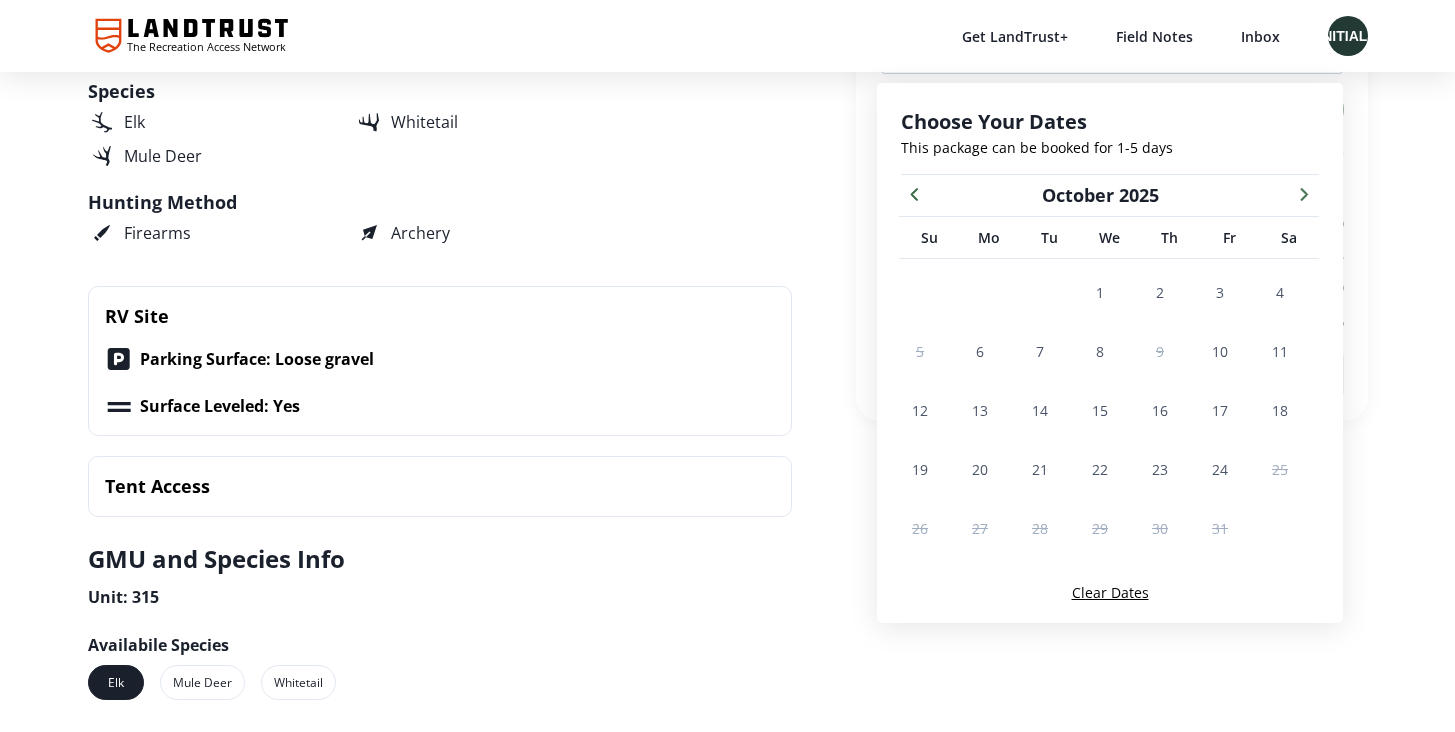 click 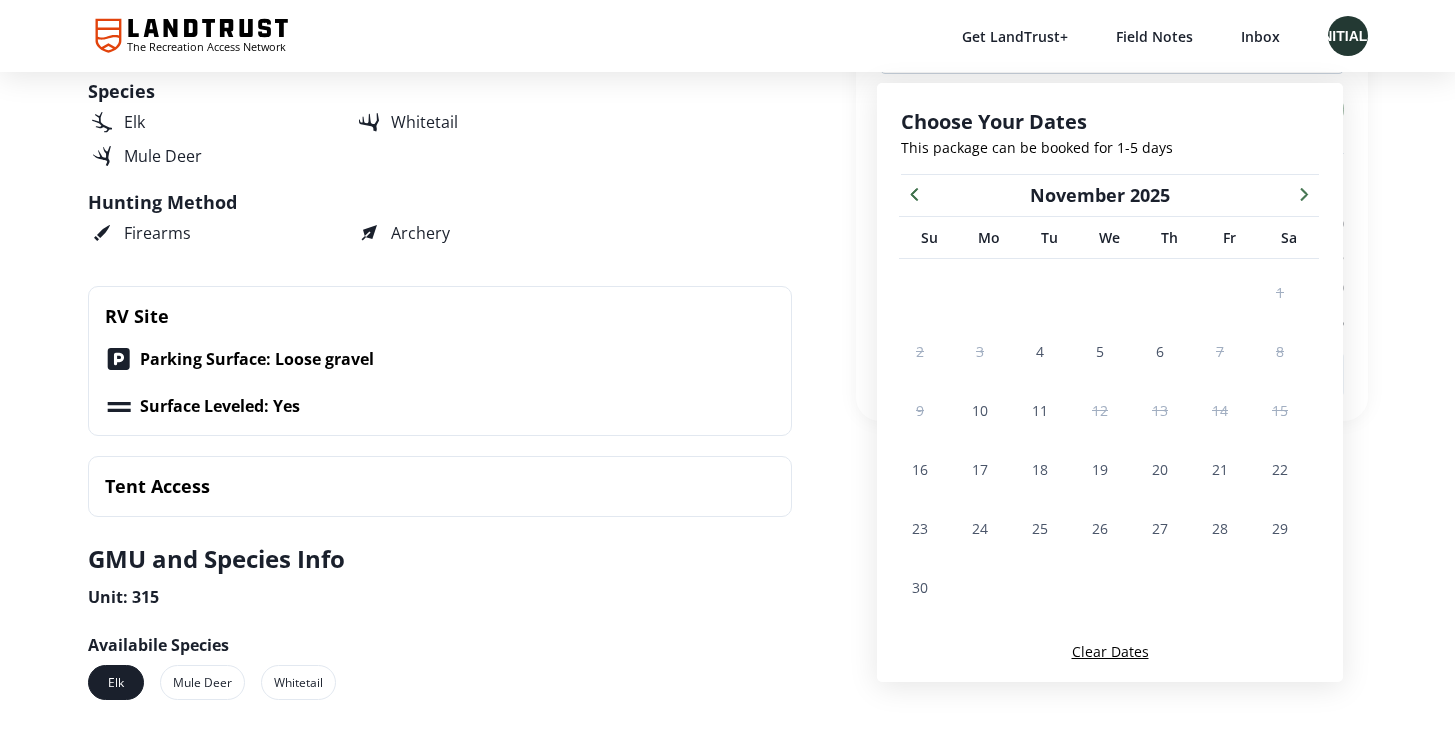 click at bounding box center [914, 193] 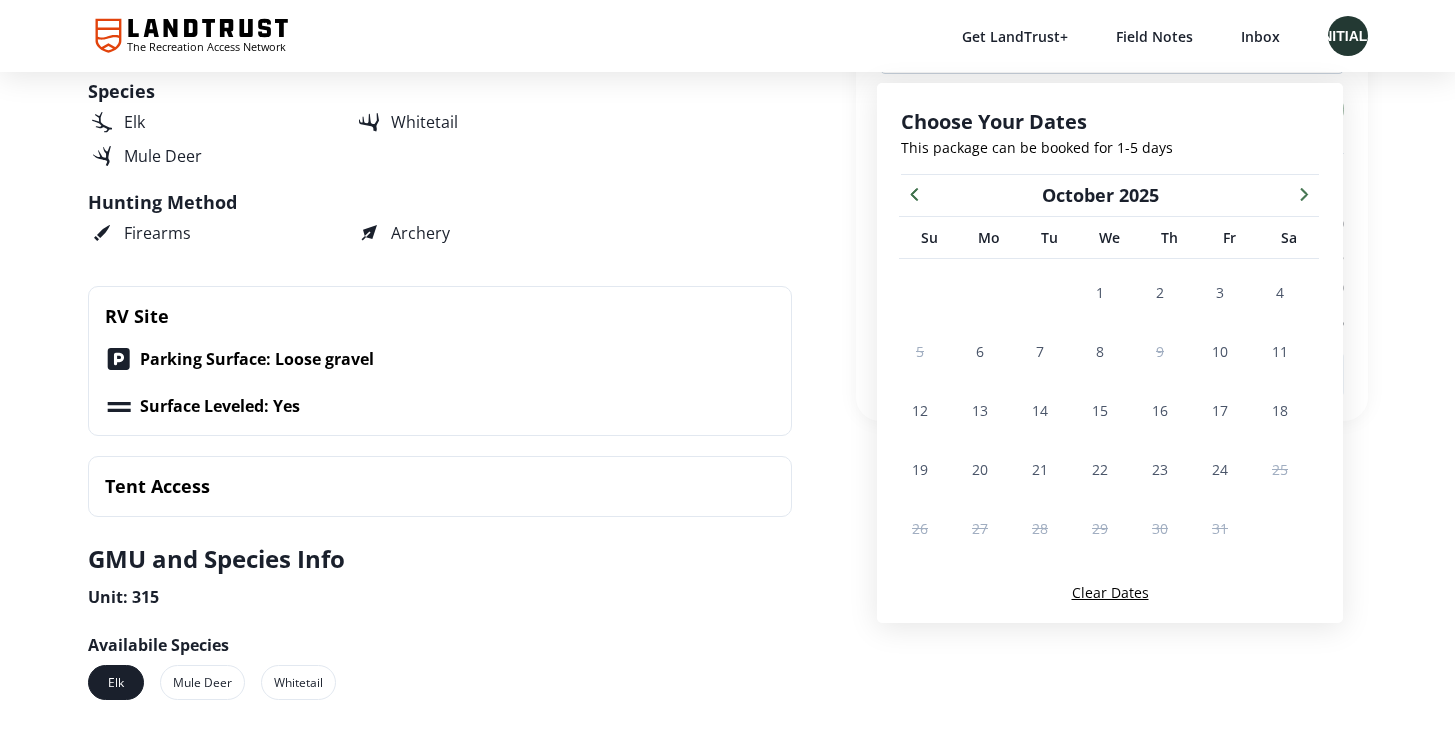 click 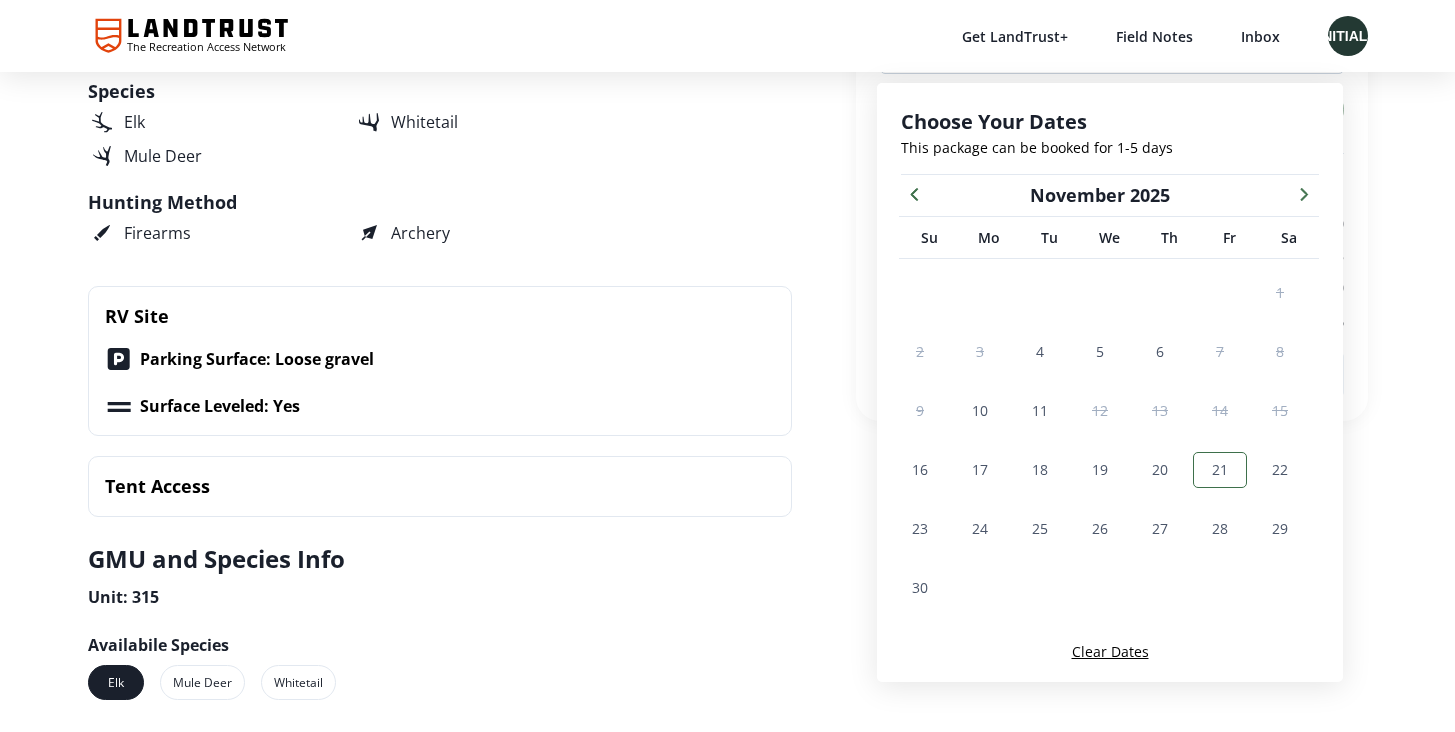 click on "21" at bounding box center (1220, 469) 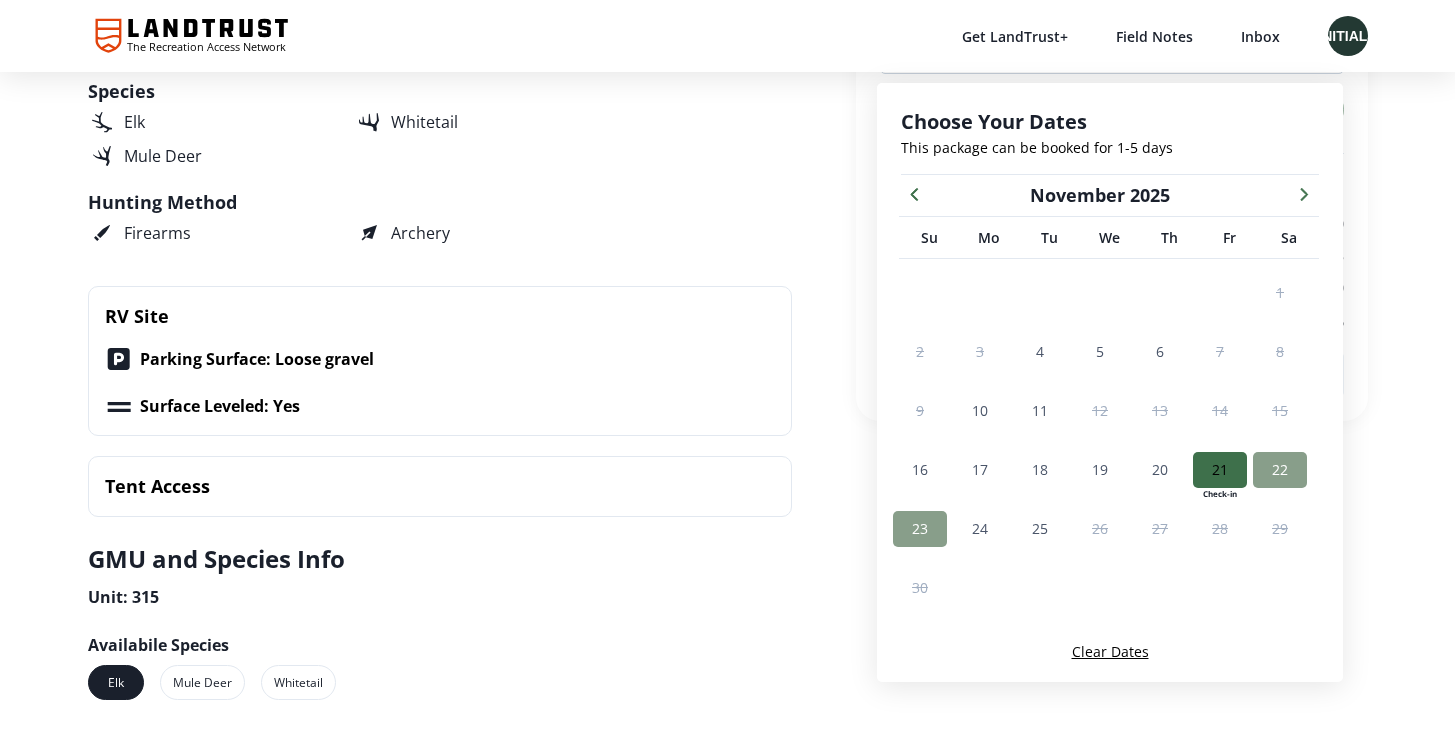click on "23" at bounding box center [920, 529] 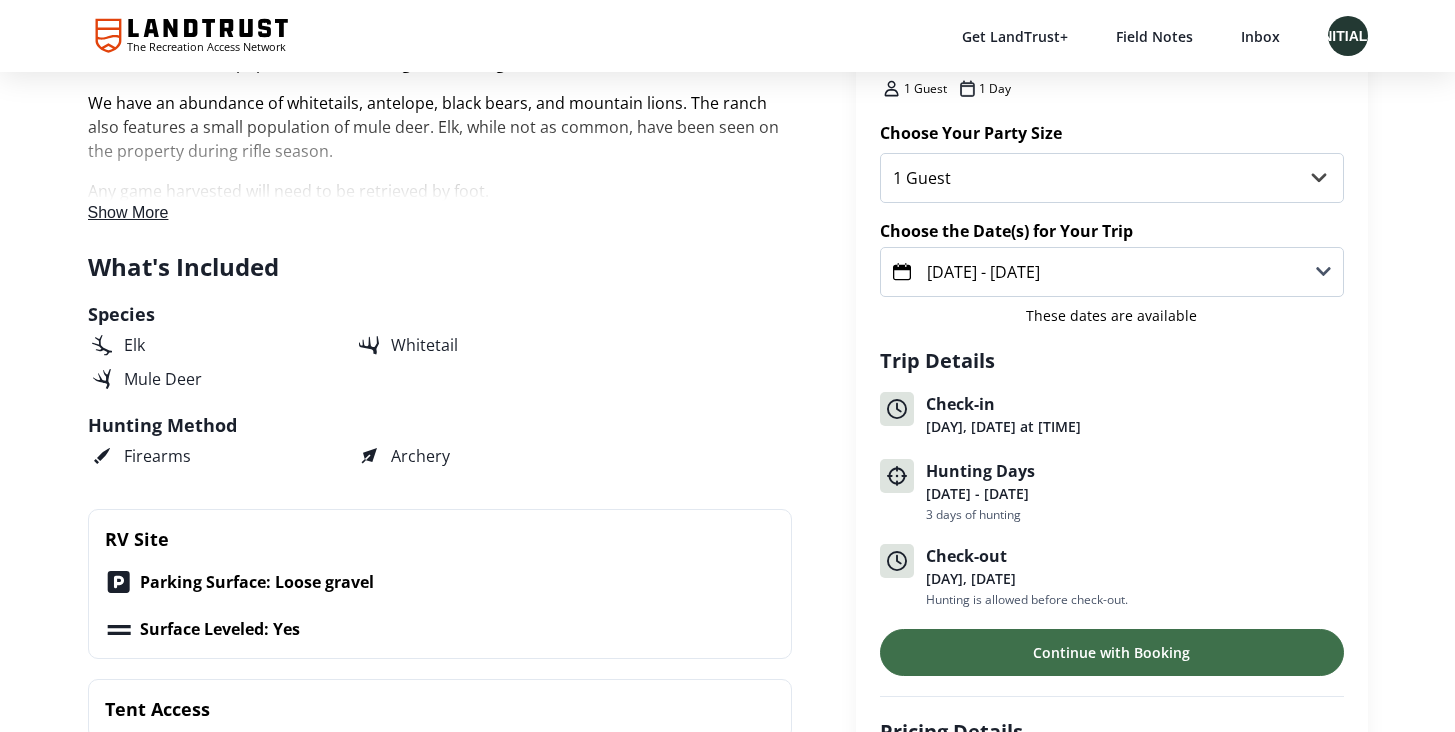 scroll, scrollTop: 411, scrollLeft: 0, axis: vertical 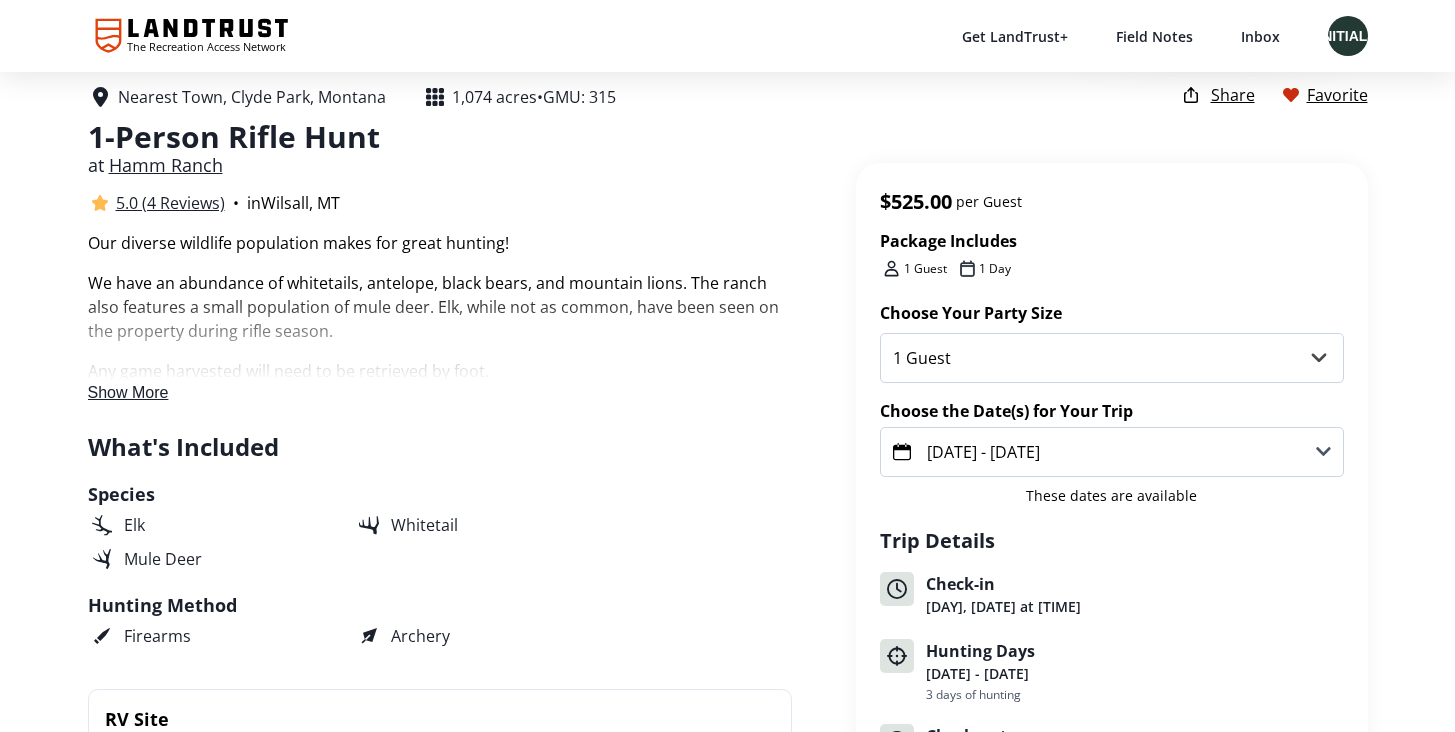 click on "[DATE] - [DATE]" at bounding box center [983, 452] 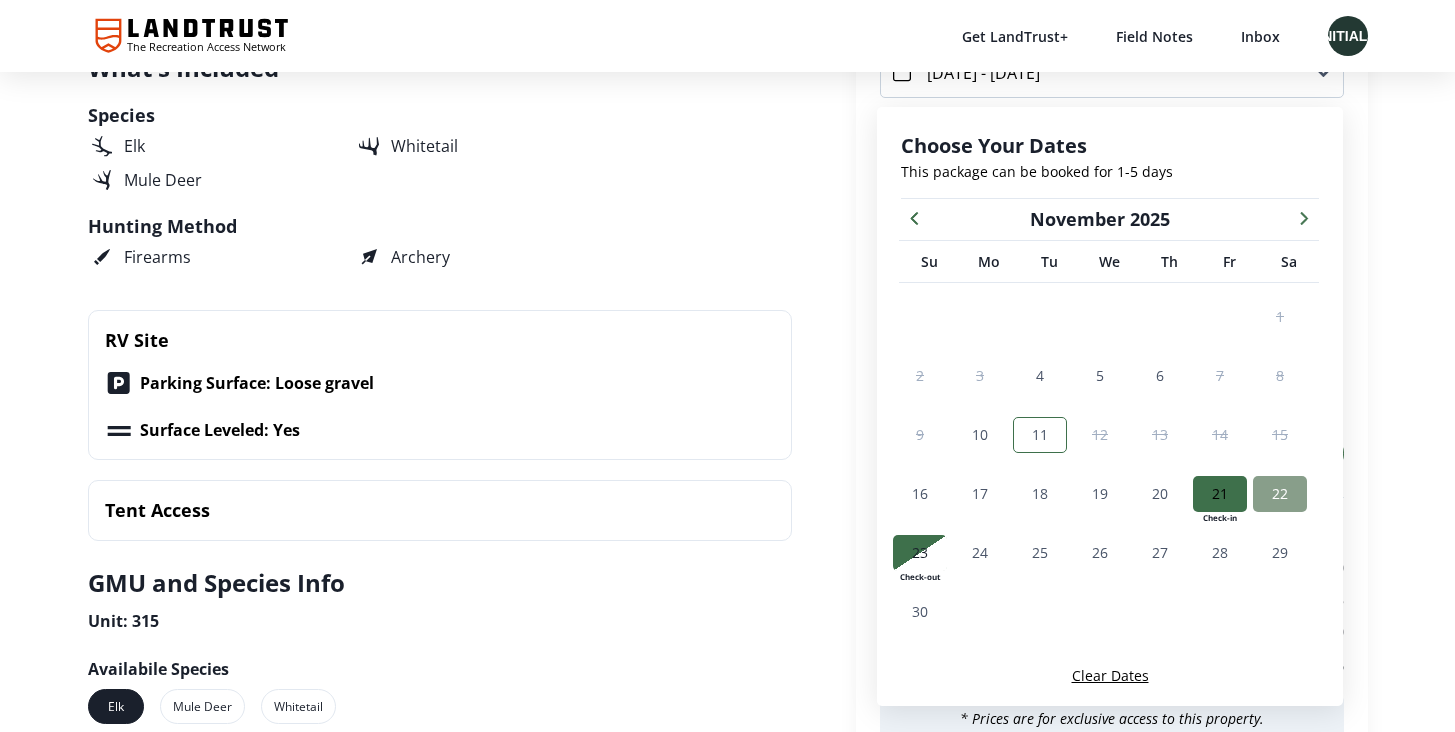 scroll, scrollTop: 802, scrollLeft: 0, axis: vertical 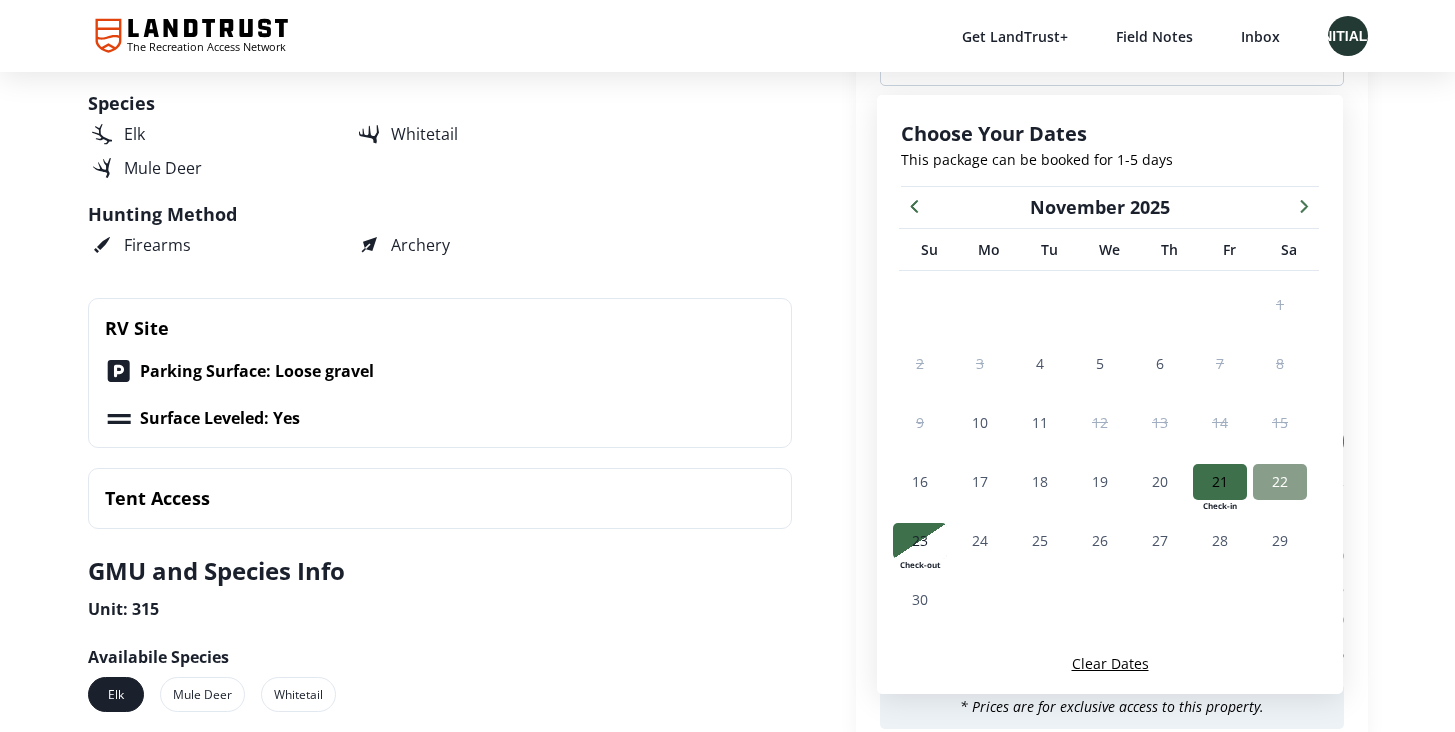 click on "21" at bounding box center (1220, 481) 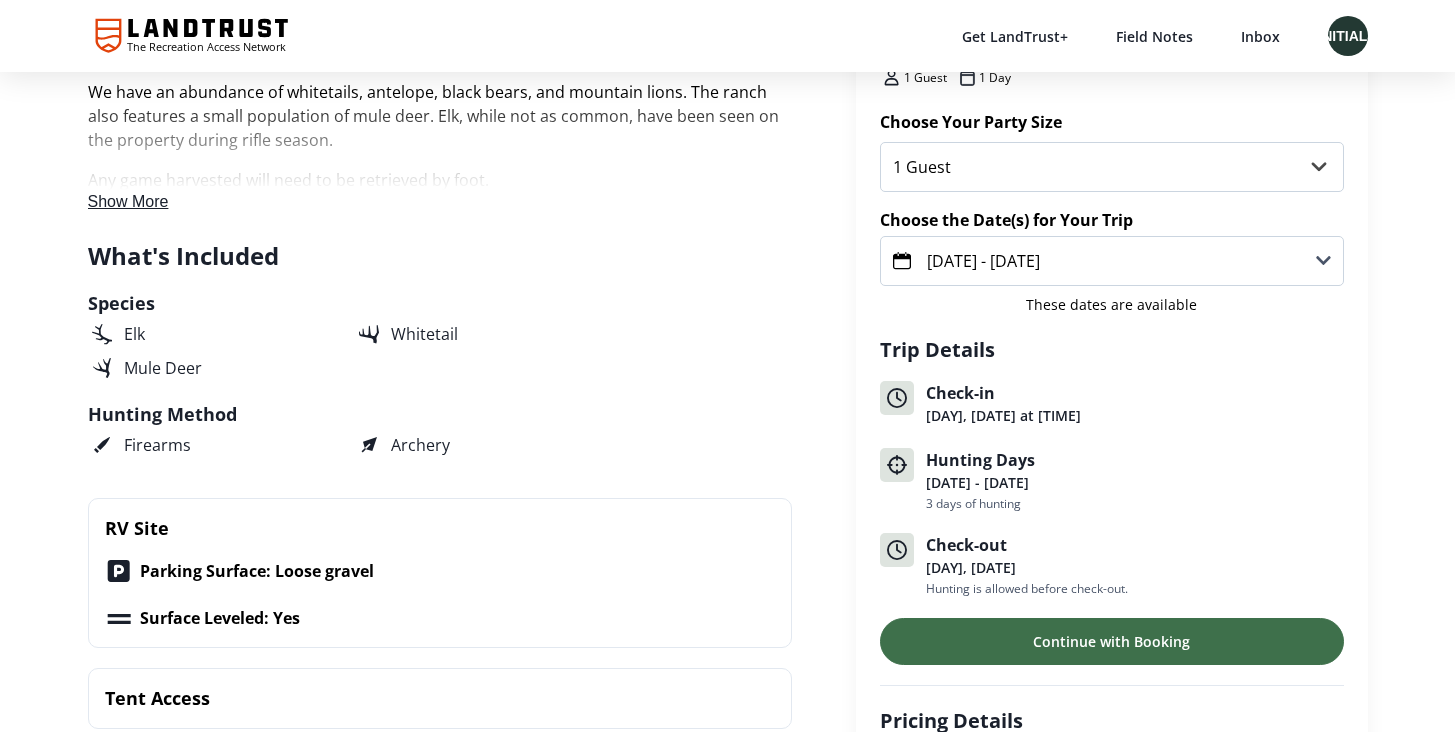scroll, scrollTop: 471, scrollLeft: 0, axis: vertical 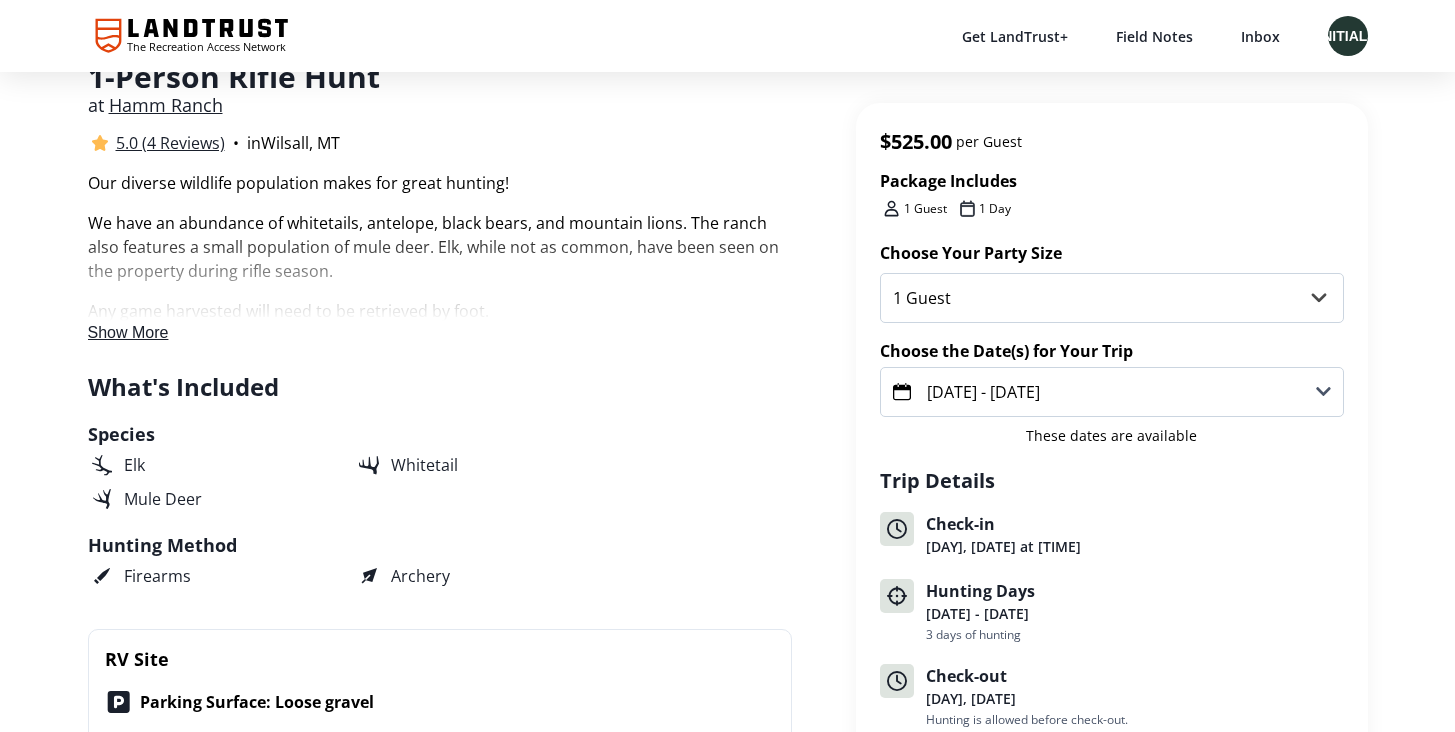 click on "[DATE] - [DATE]" at bounding box center (1112, 392) 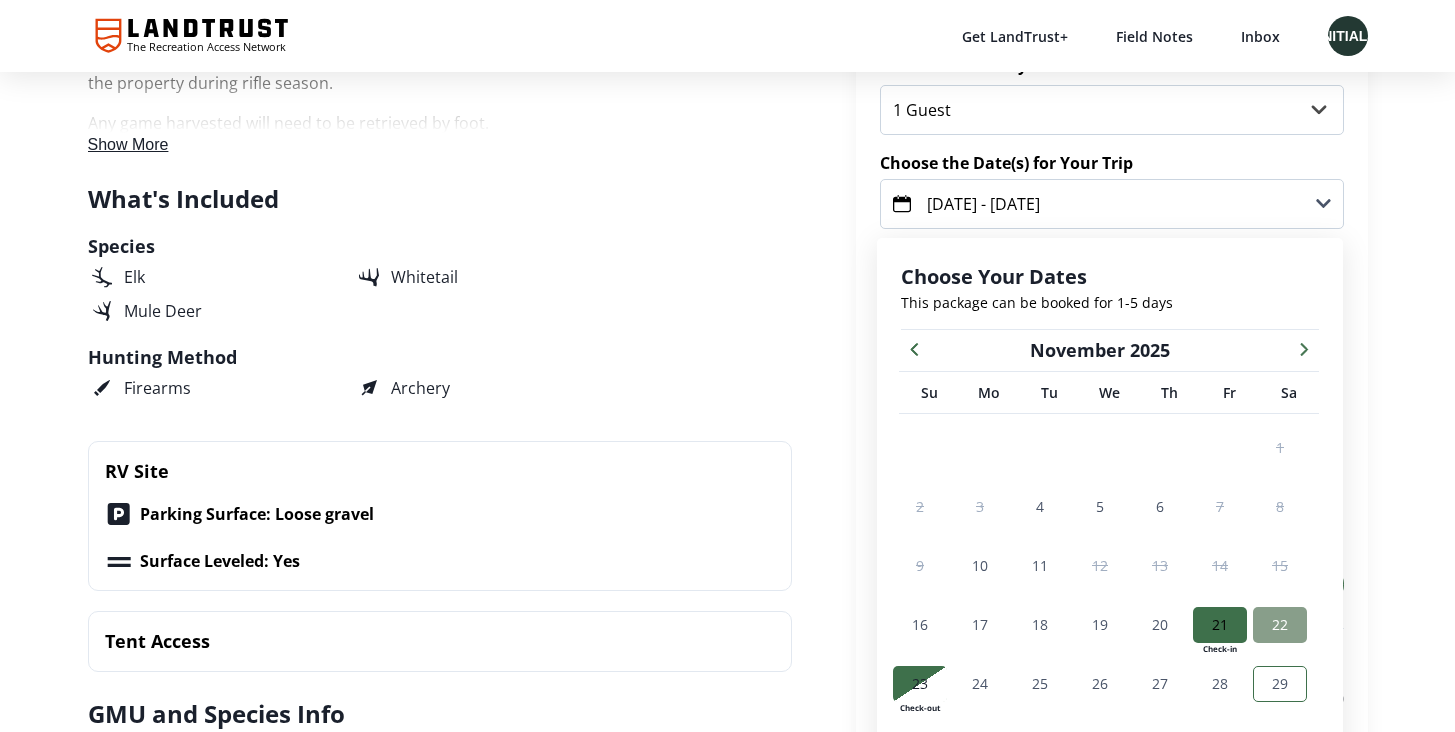 scroll, scrollTop: 784, scrollLeft: 0, axis: vertical 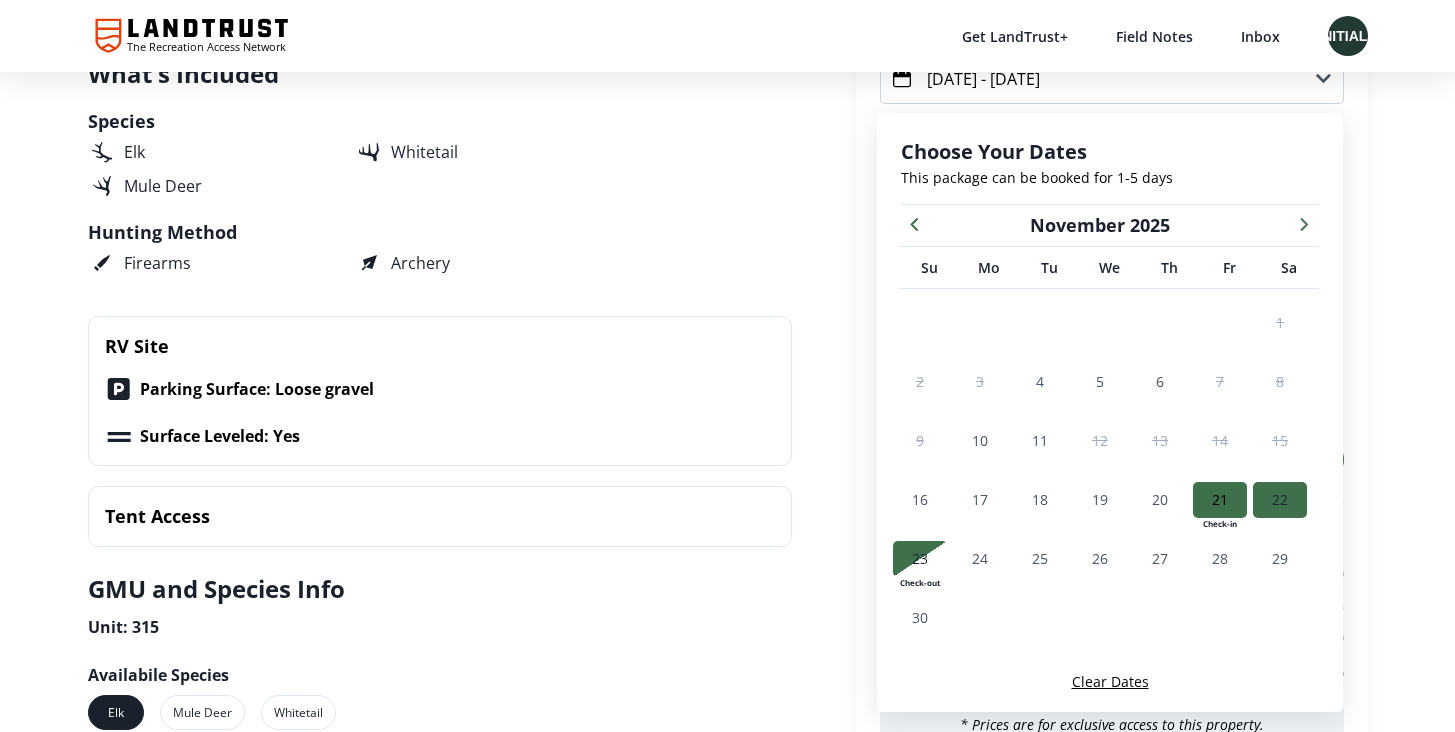 click on "22" at bounding box center [1280, 500] 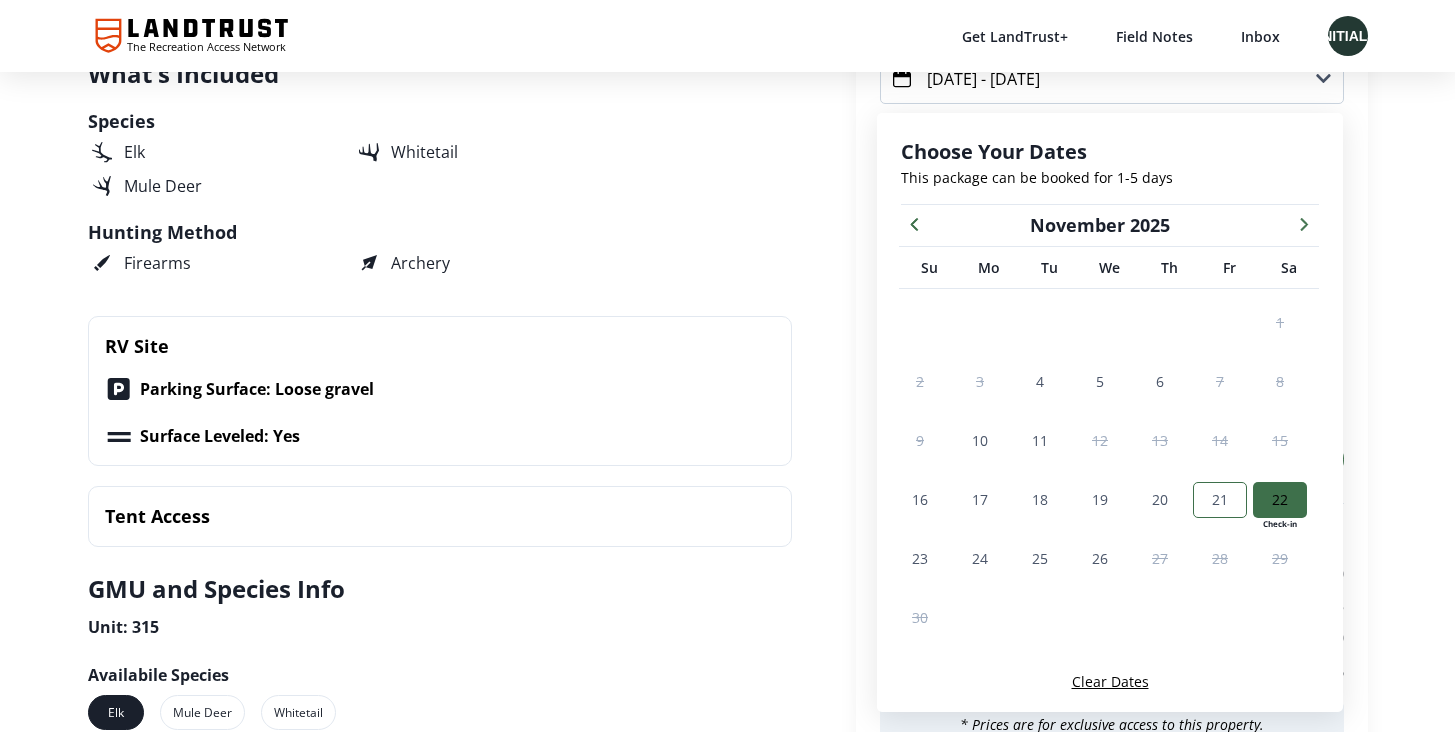 click on "21" at bounding box center (1220, 500) 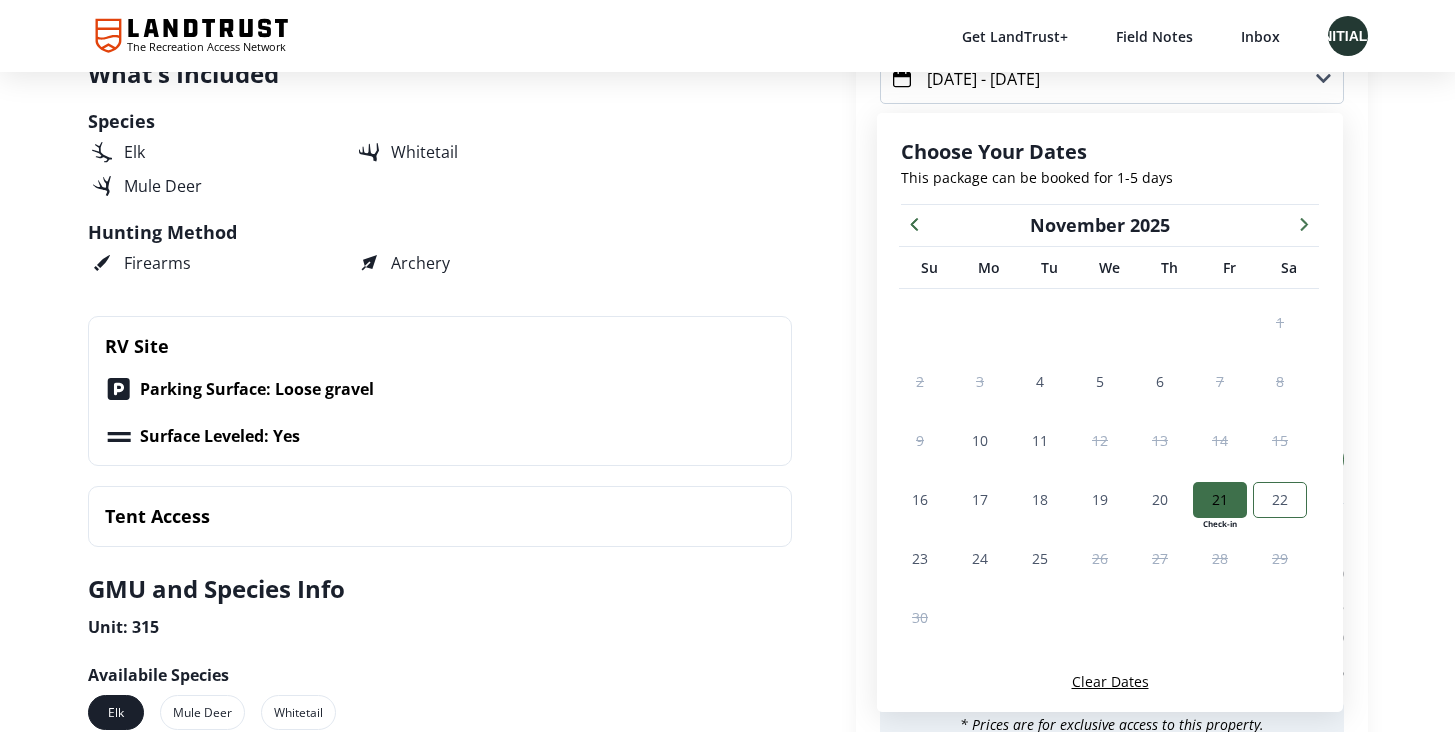 click on "22" at bounding box center (1280, 499) 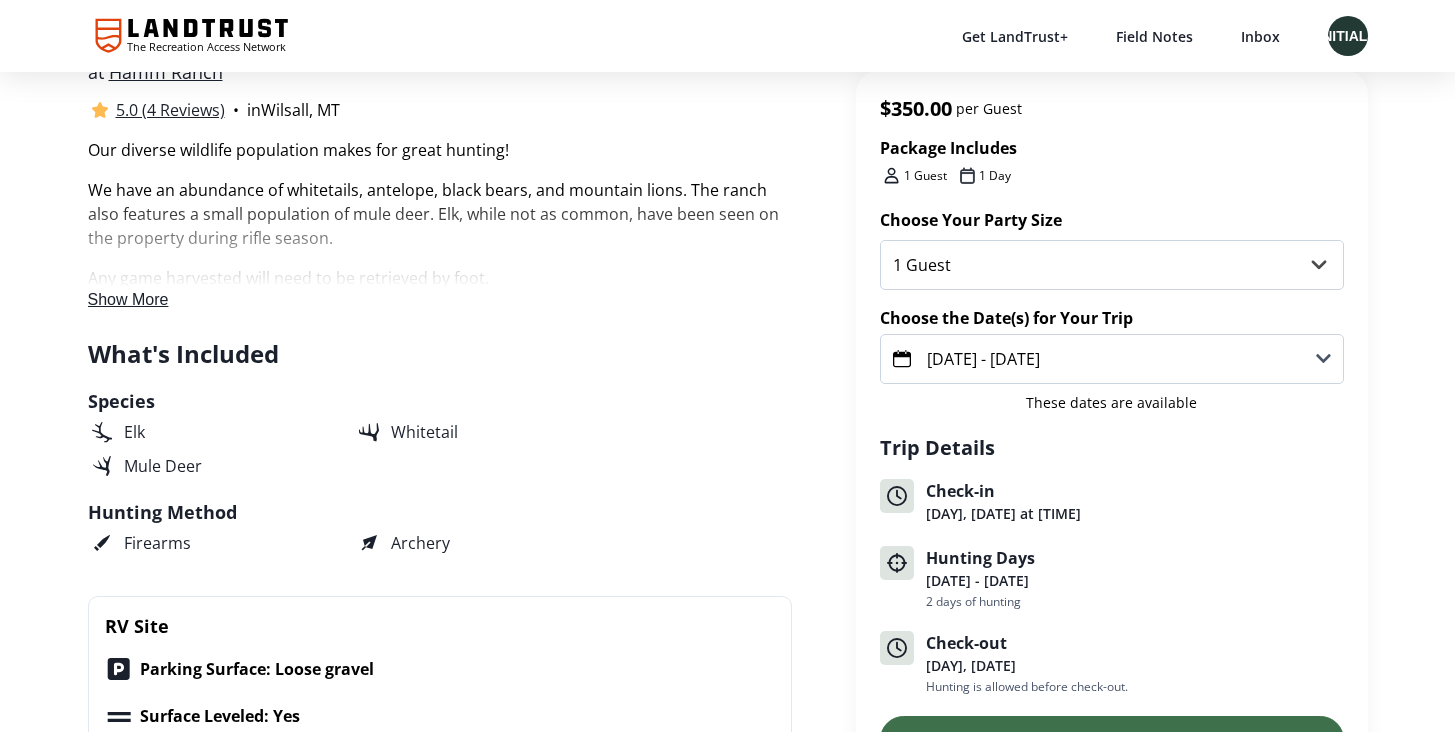 scroll, scrollTop: 501, scrollLeft: 0, axis: vertical 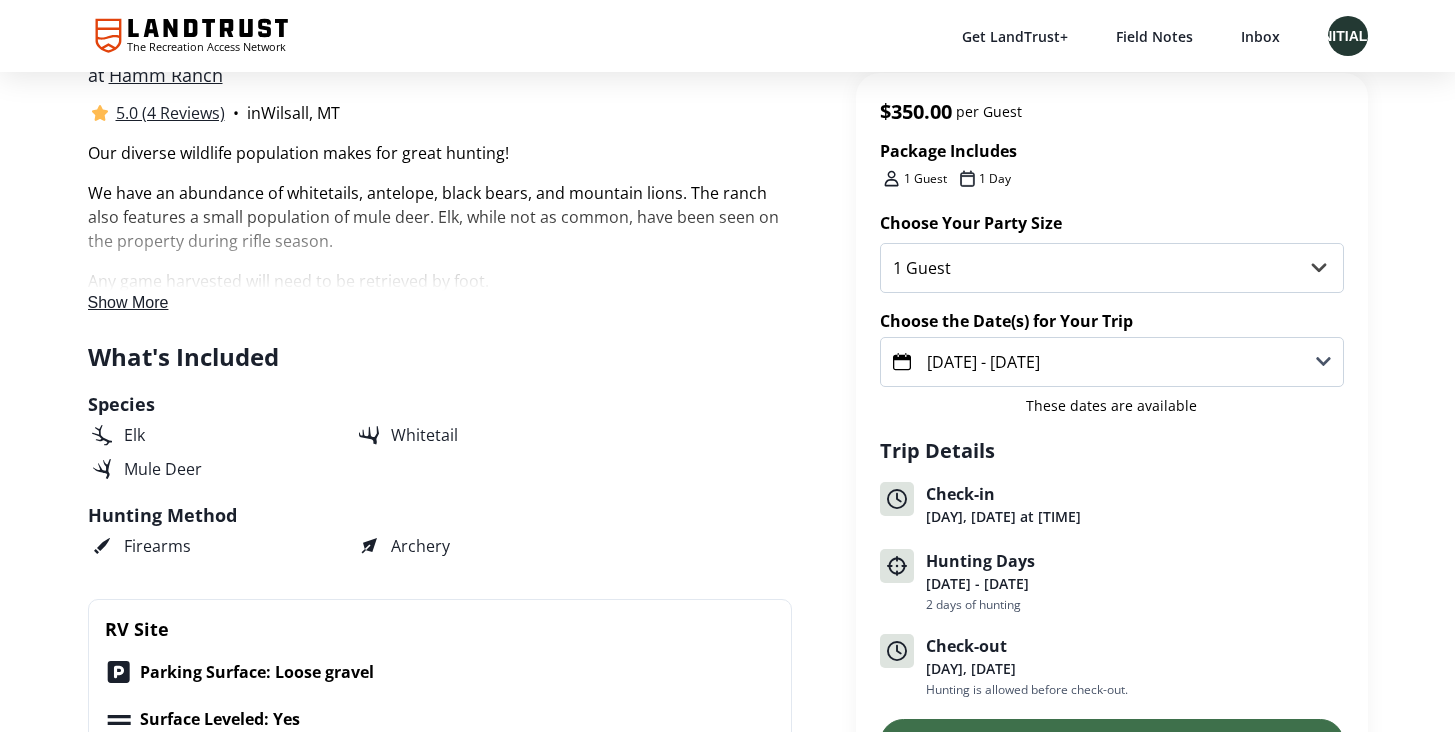 click on "[DATE] - [DATE]" at bounding box center [1112, 362] 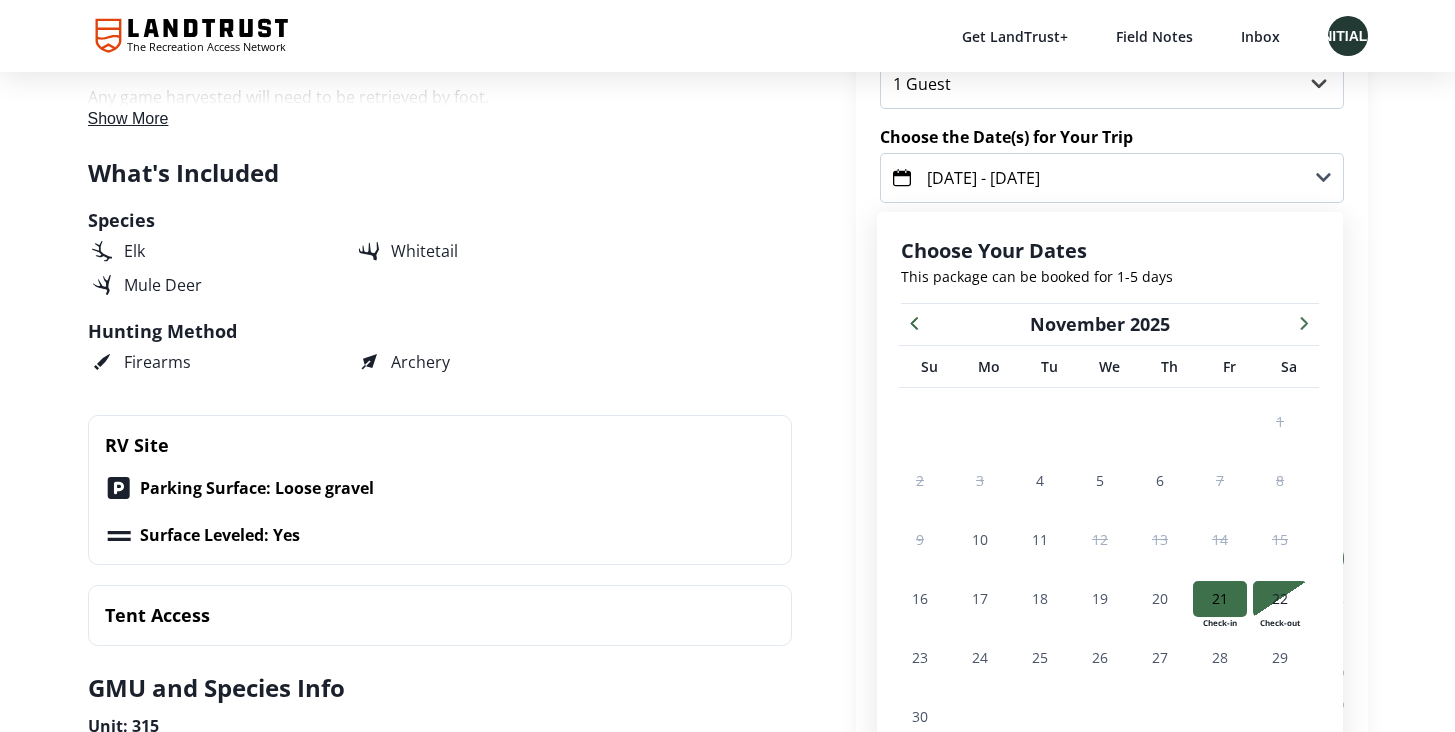 scroll, scrollTop: 784, scrollLeft: 0, axis: vertical 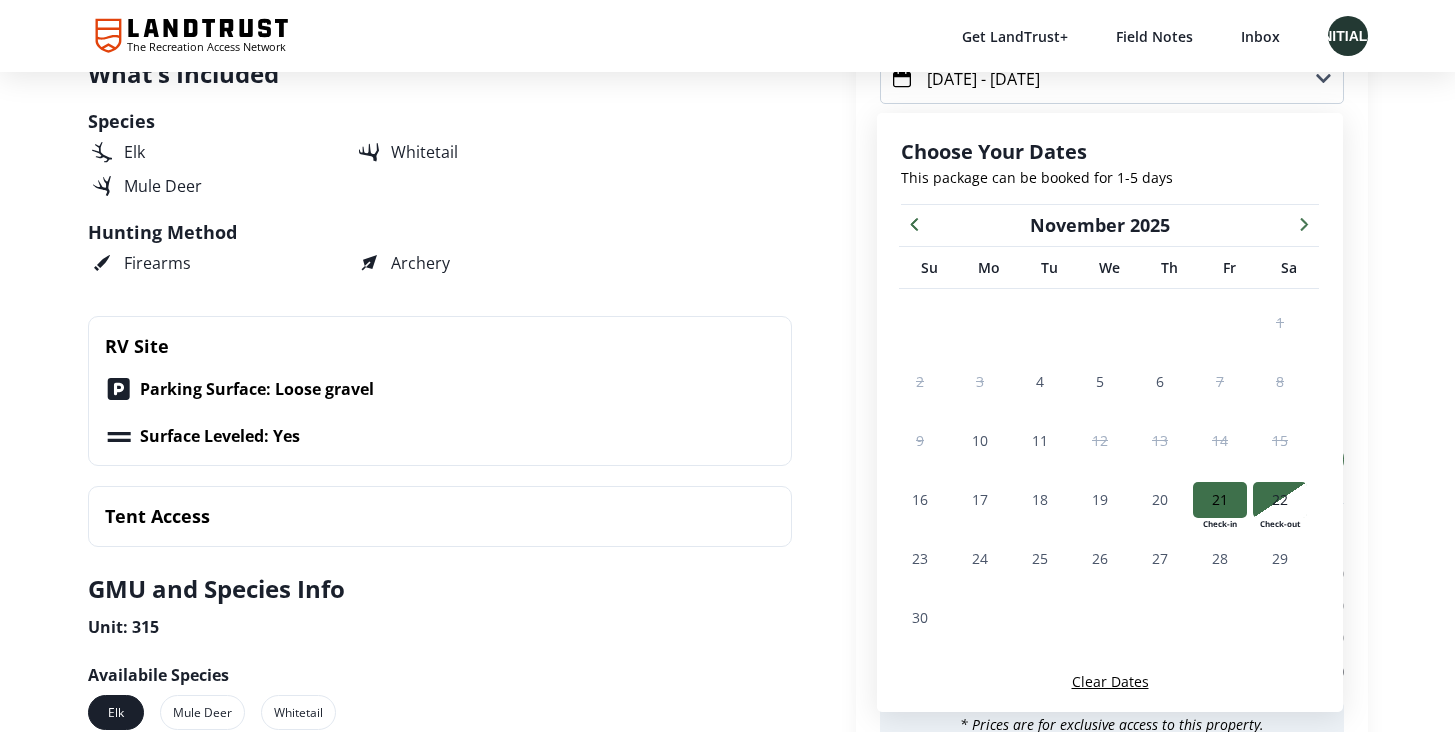 click at bounding box center [1280, 500] 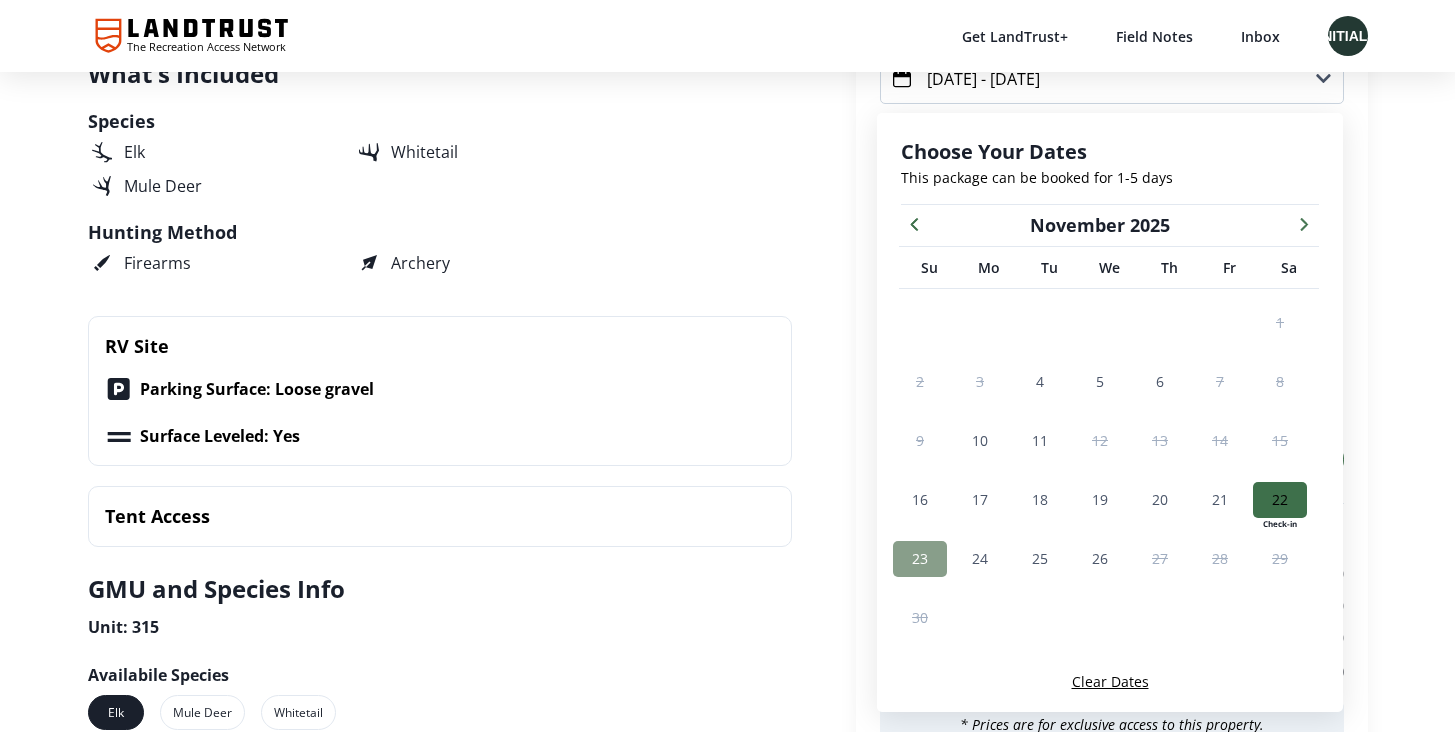 click on "23" at bounding box center (920, 559) 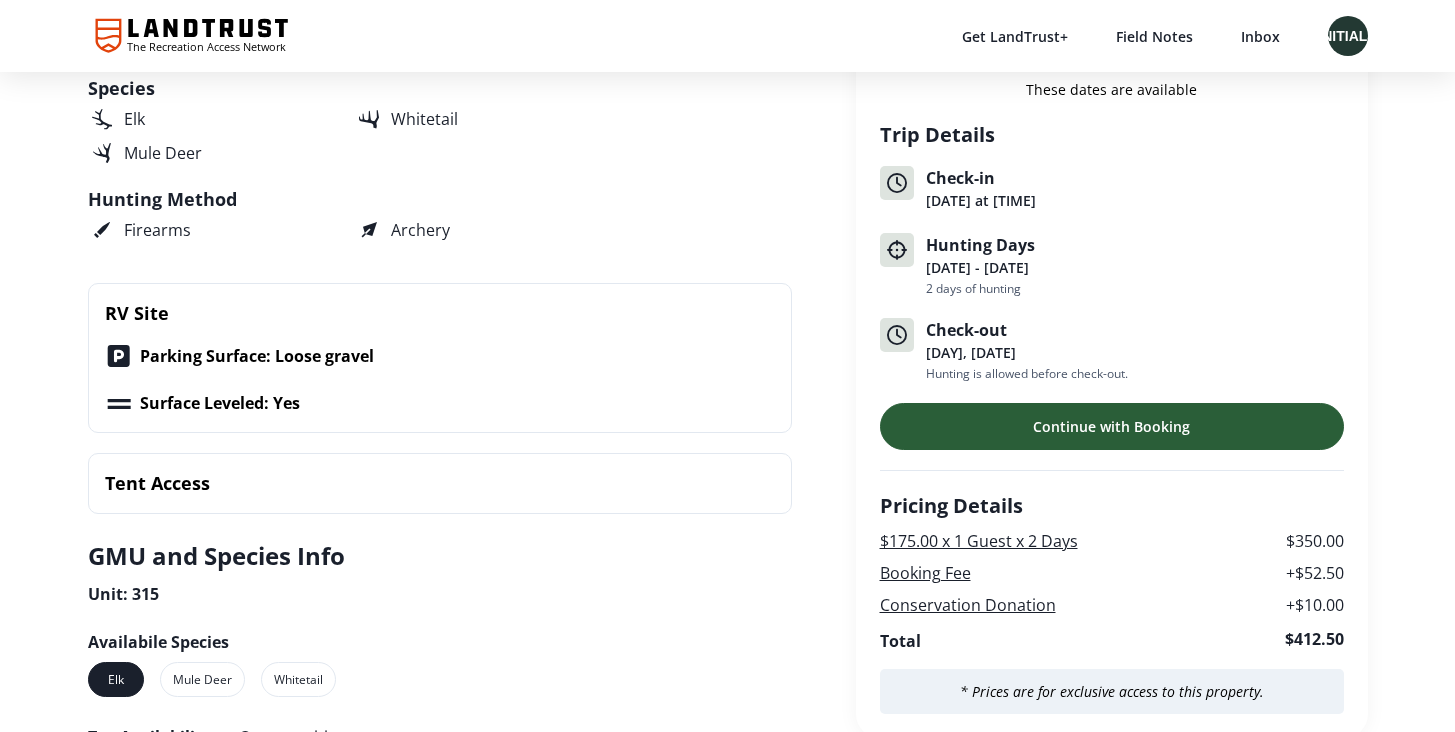 scroll, scrollTop: 826, scrollLeft: 0, axis: vertical 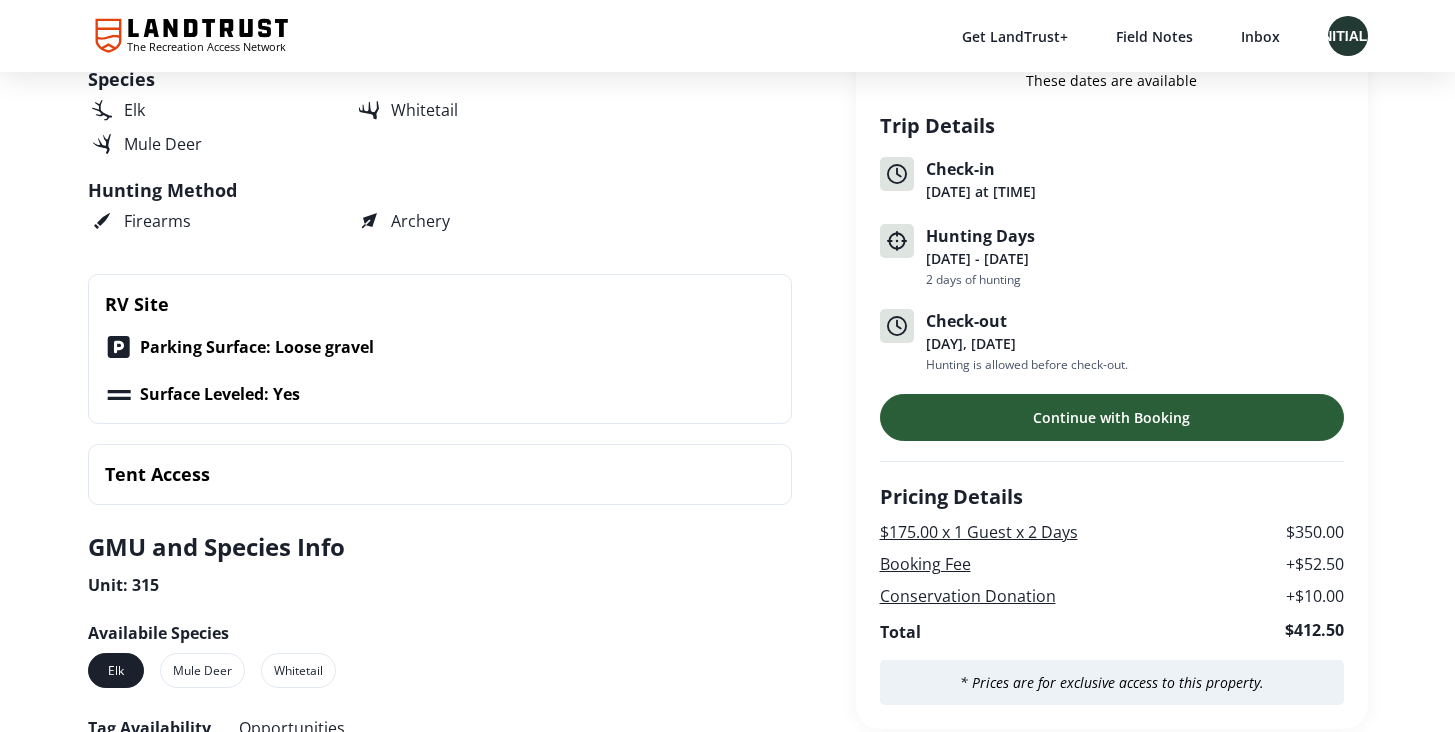 click on "Continue with Booking" at bounding box center [1111, 417] 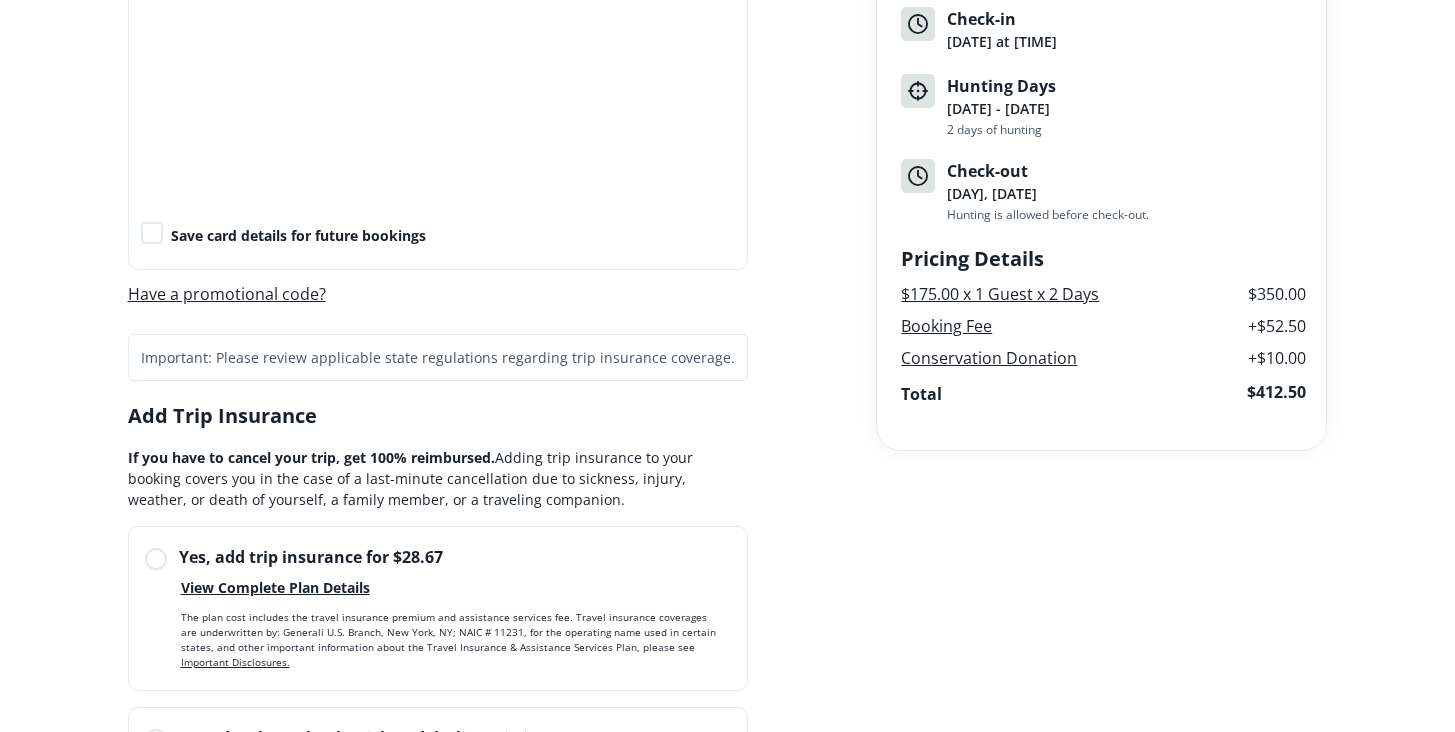scroll, scrollTop: 547, scrollLeft: 0, axis: vertical 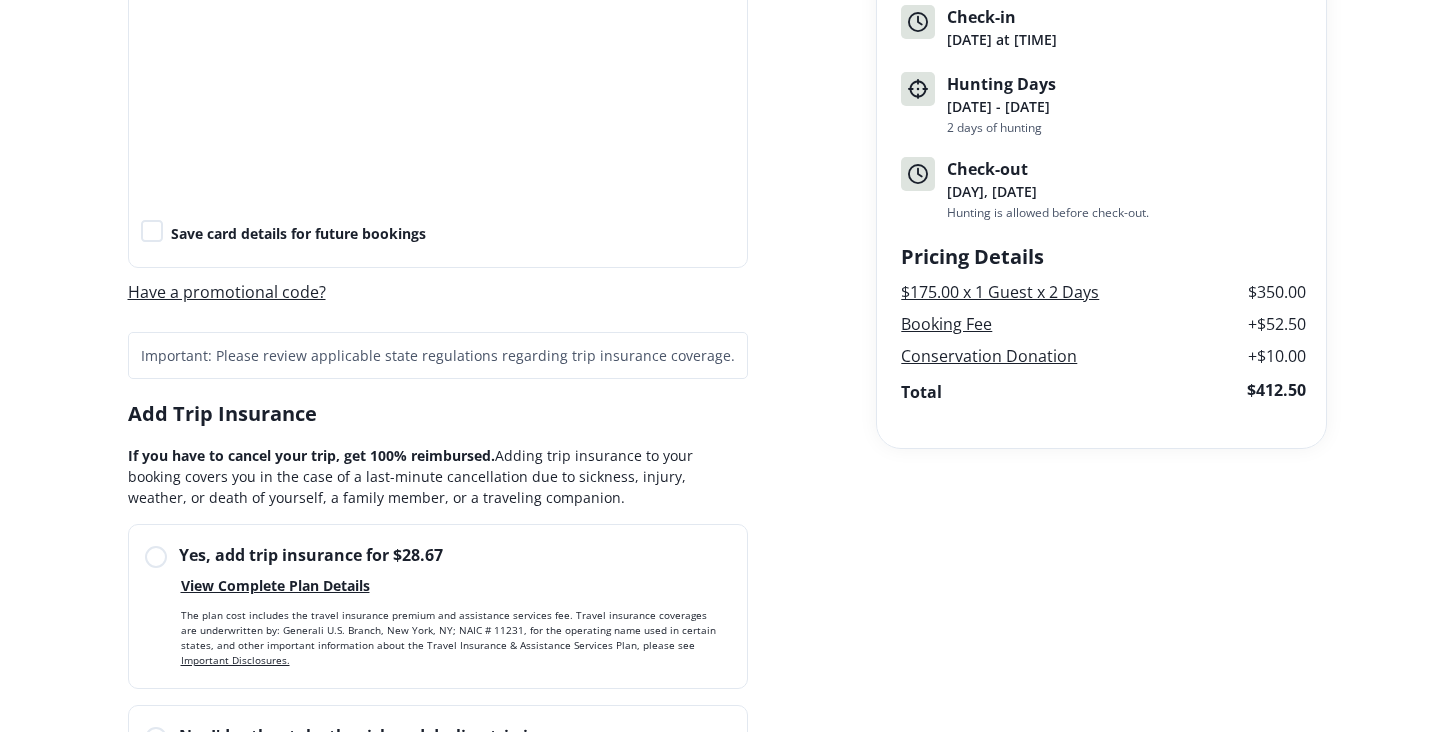 click 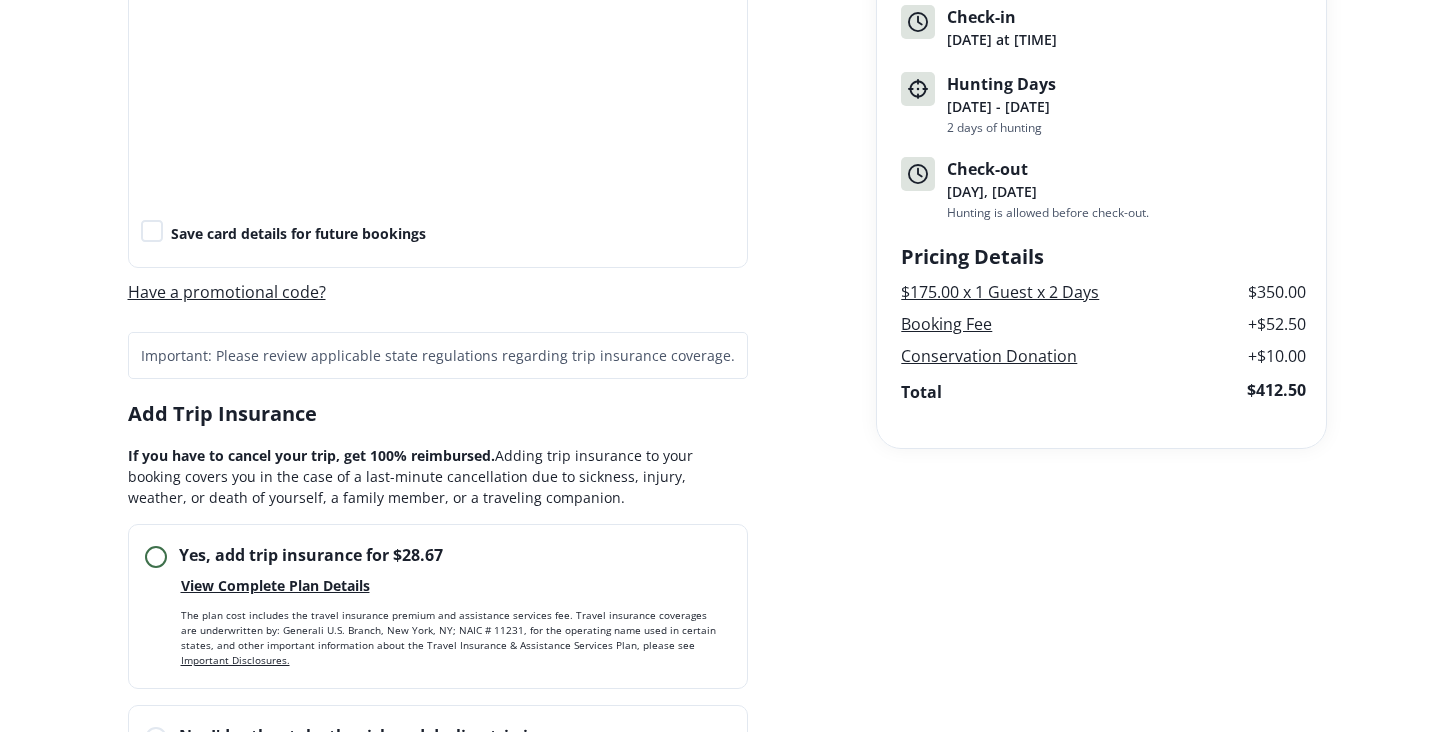 click on "Yes, add trip insurance for $28.67" at bounding box center (145, 566) 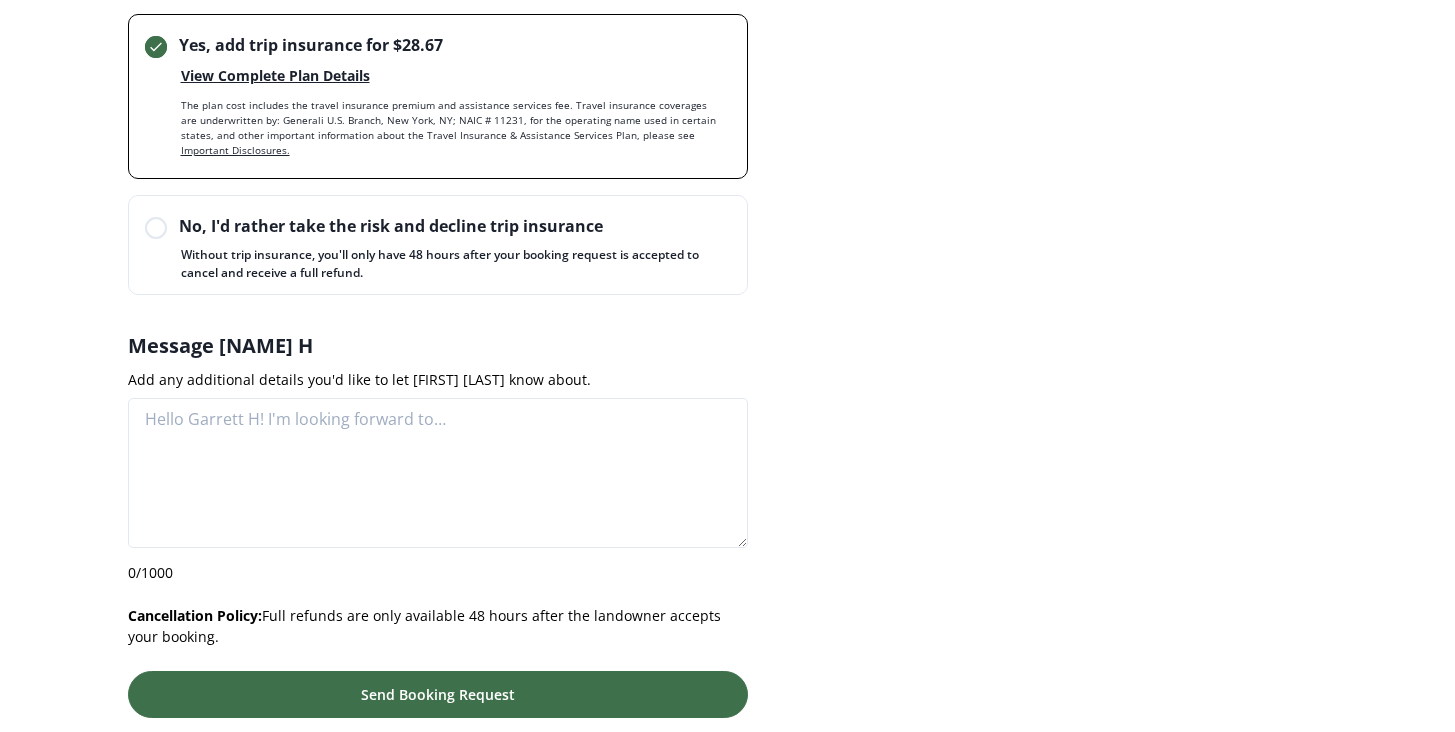 scroll, scrollTop: 1073, scrollLeft: 0, axis: vertical 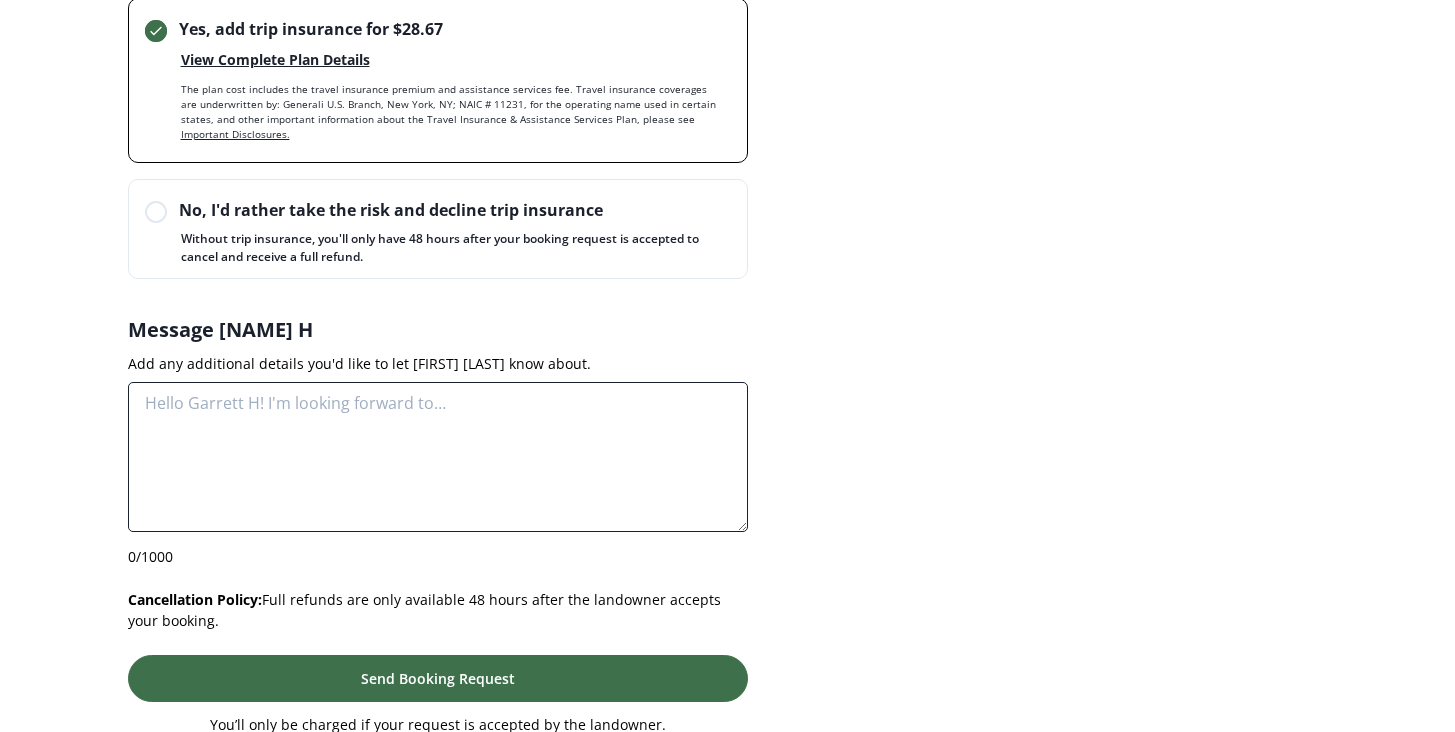 click at bounding box center [438, 457] 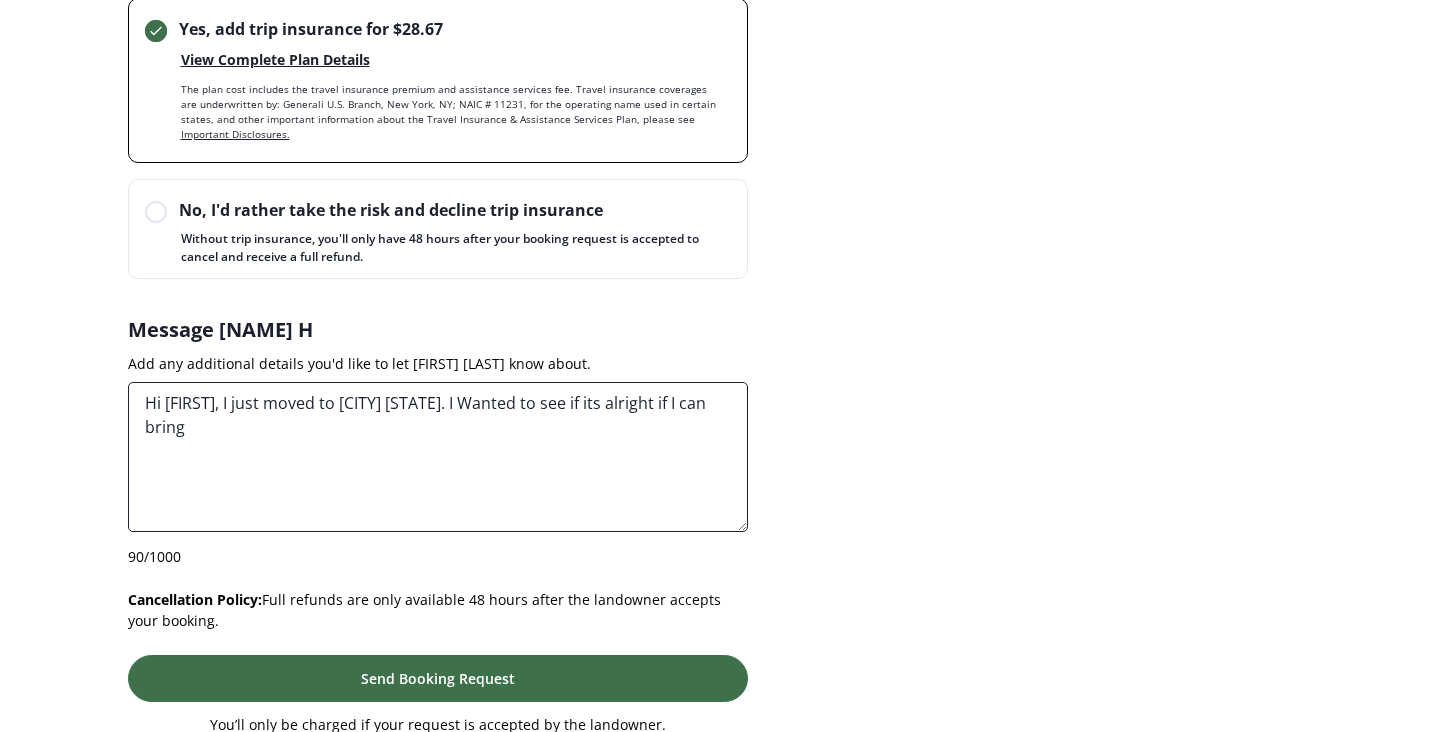 drag, startPoint x: 469, startPoint y: 407, endPoint x: 494, endPoint y: 435, distance: 37.536648 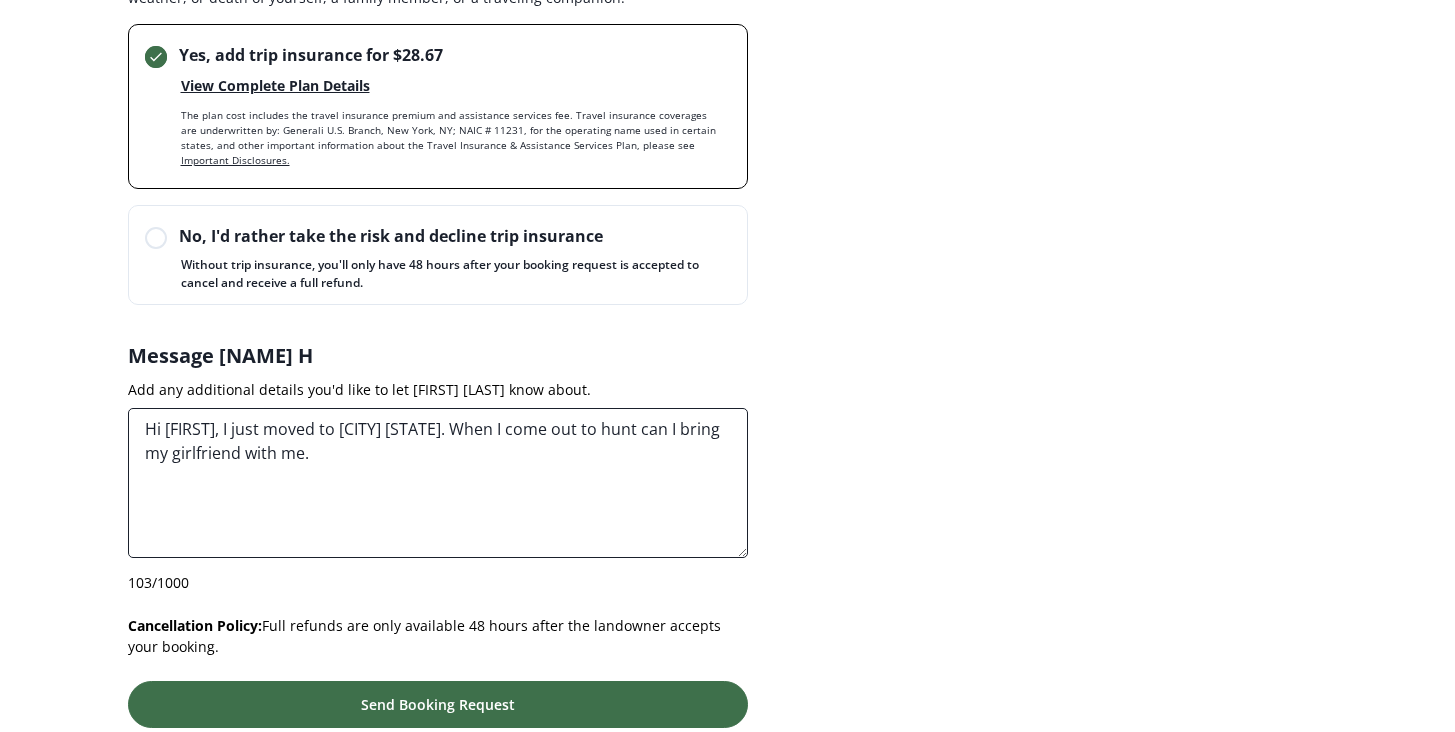 scroll, scrollTop: 1051, scrollLeft: 0, axis: vertical 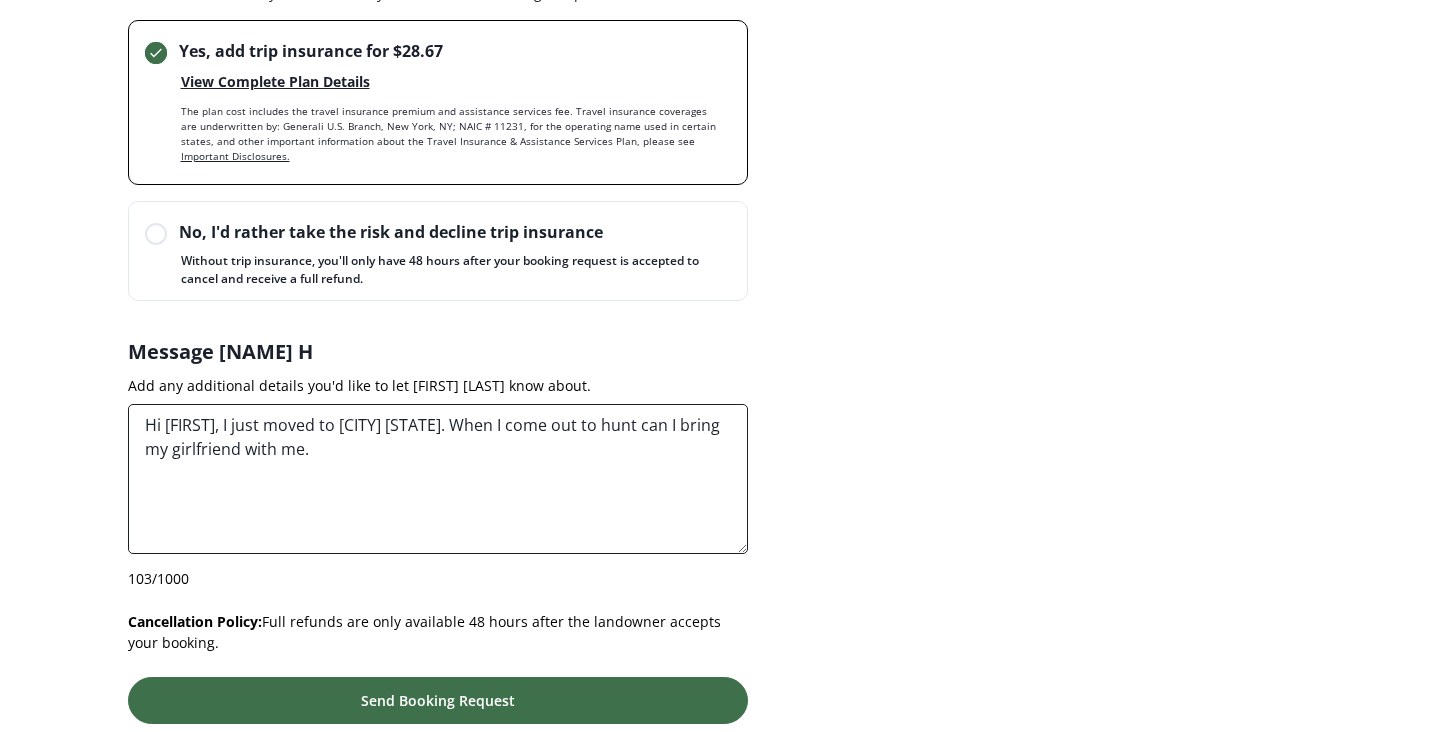 click on "Hi [FIRST], I just moved to [CITY] [STATE]. When I come out to hunt can I bring my girlfriend with me." at bounding box center [438, 479] 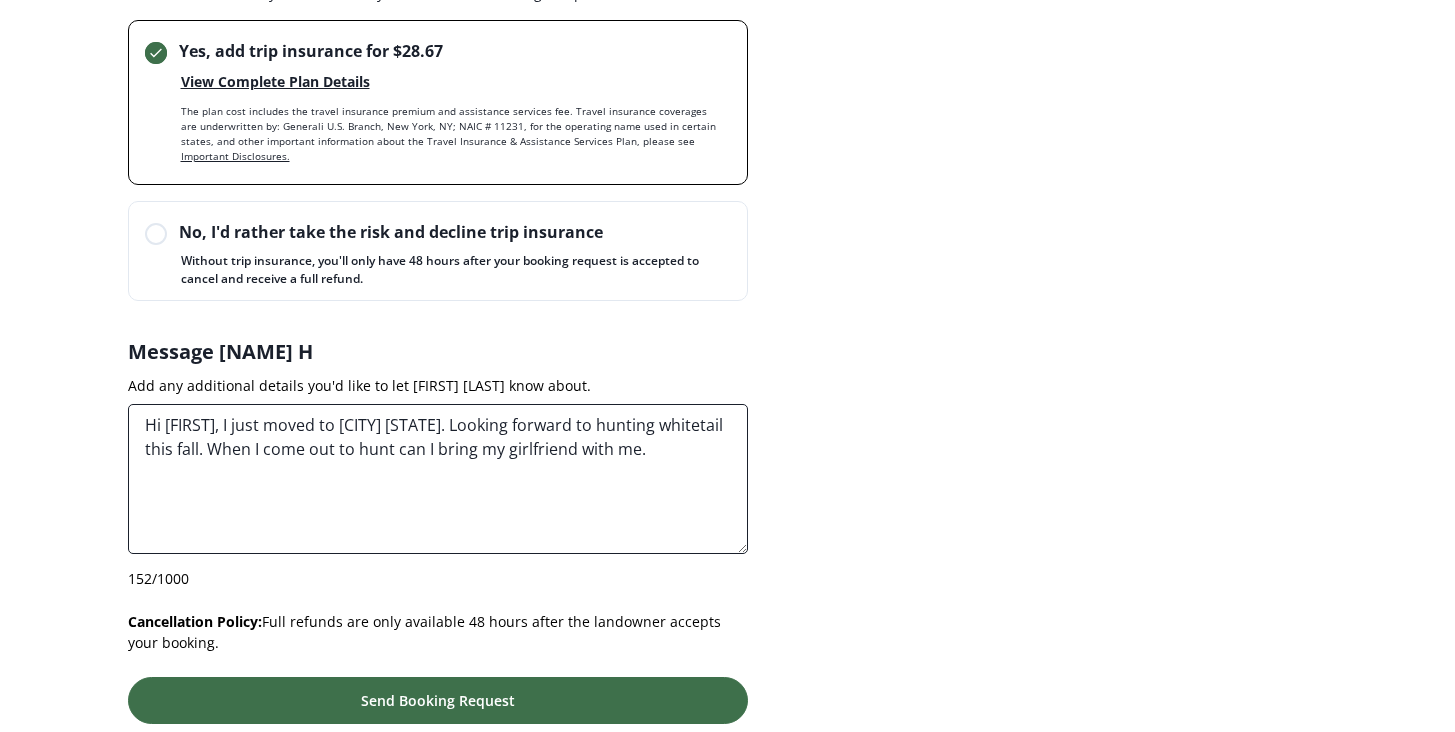 click on "Hi [FIRST], I just moved to [CITY] [STATE]. Looking forward to hunting whitetail this fall. When I come out to hunt can I bring my girlfriend with me." at bounding box center [438, 479] 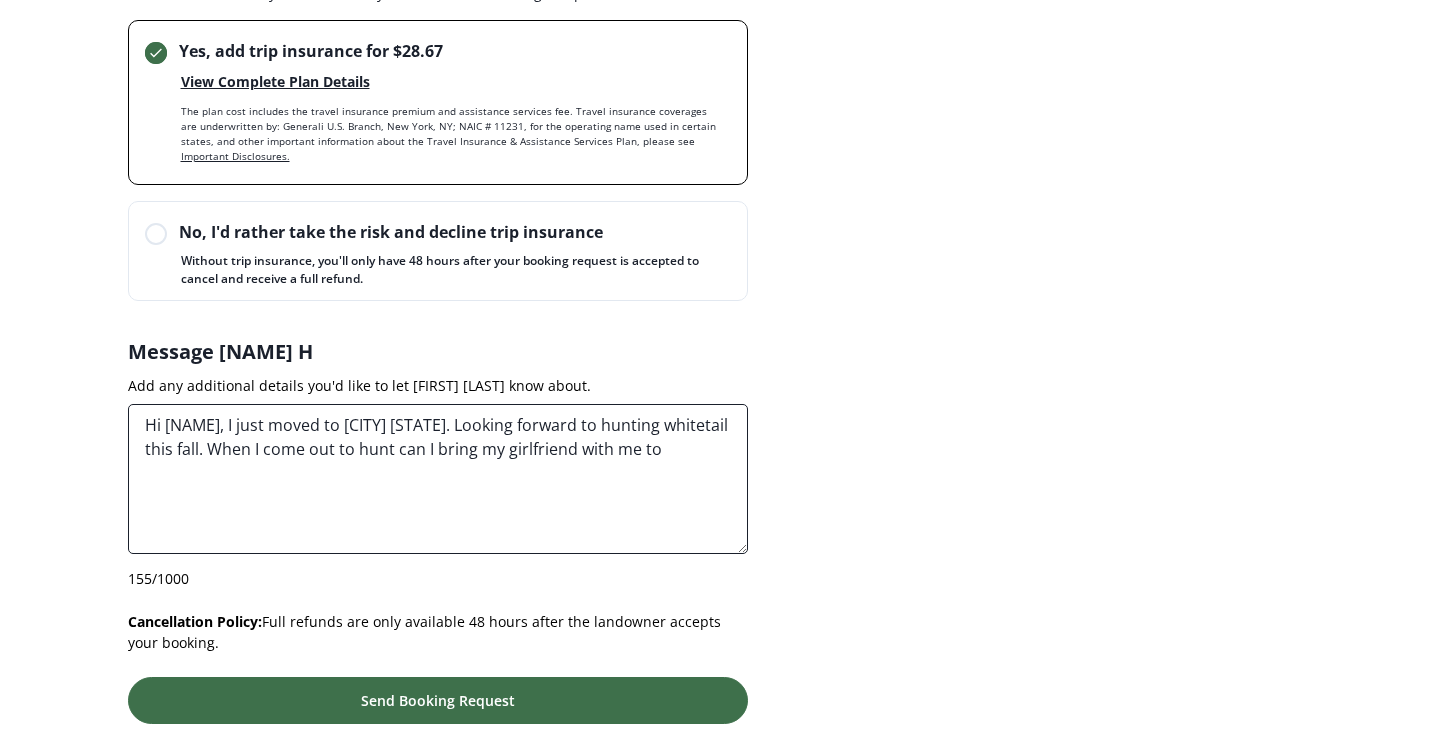 drag, startPoint x: 738, startPoint y: 452, endPoint x: 310, endPoint y: 446, distance: 428.04205 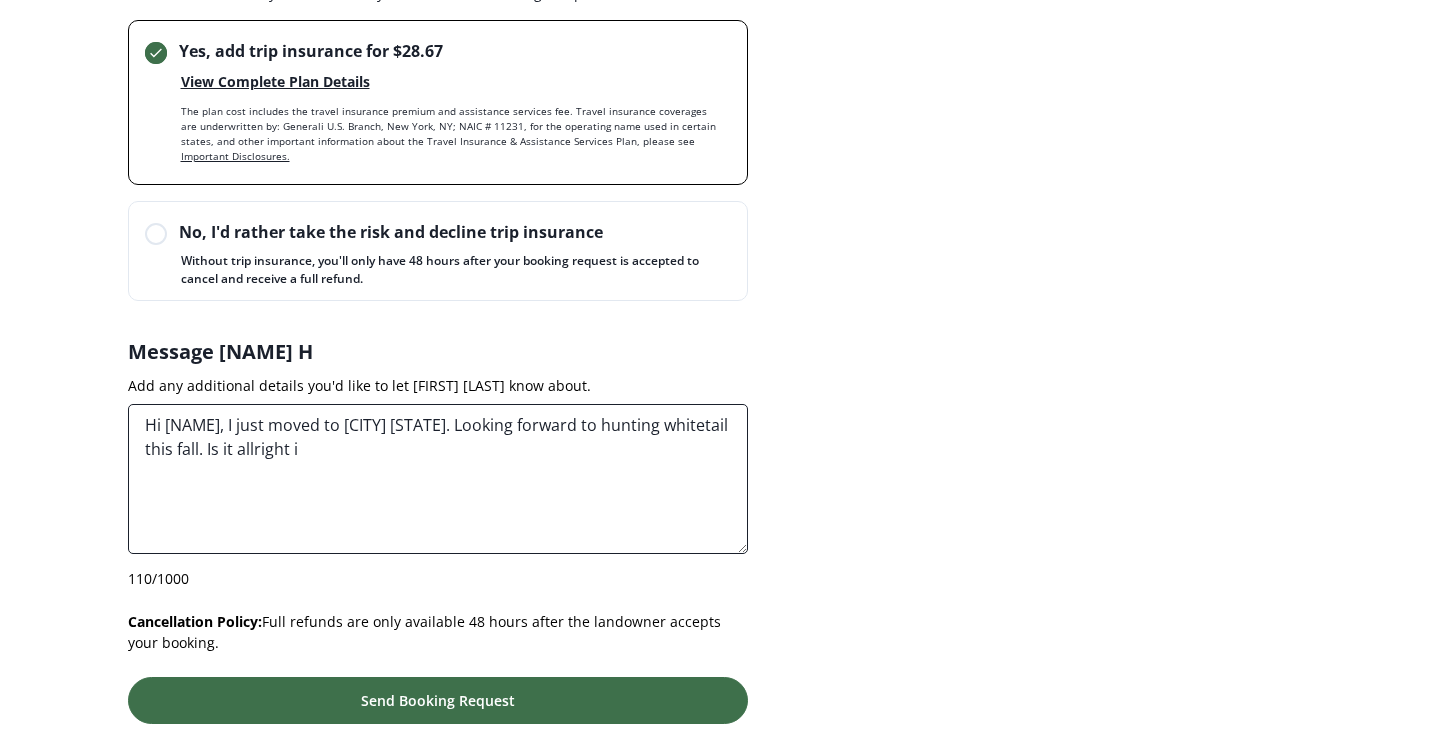 click on "Hi [NAME], I just moved to [CITY] [STATE]. Looking forward to hunting whitetail this fall. Is it allright i" at bounding box center (438, 479) 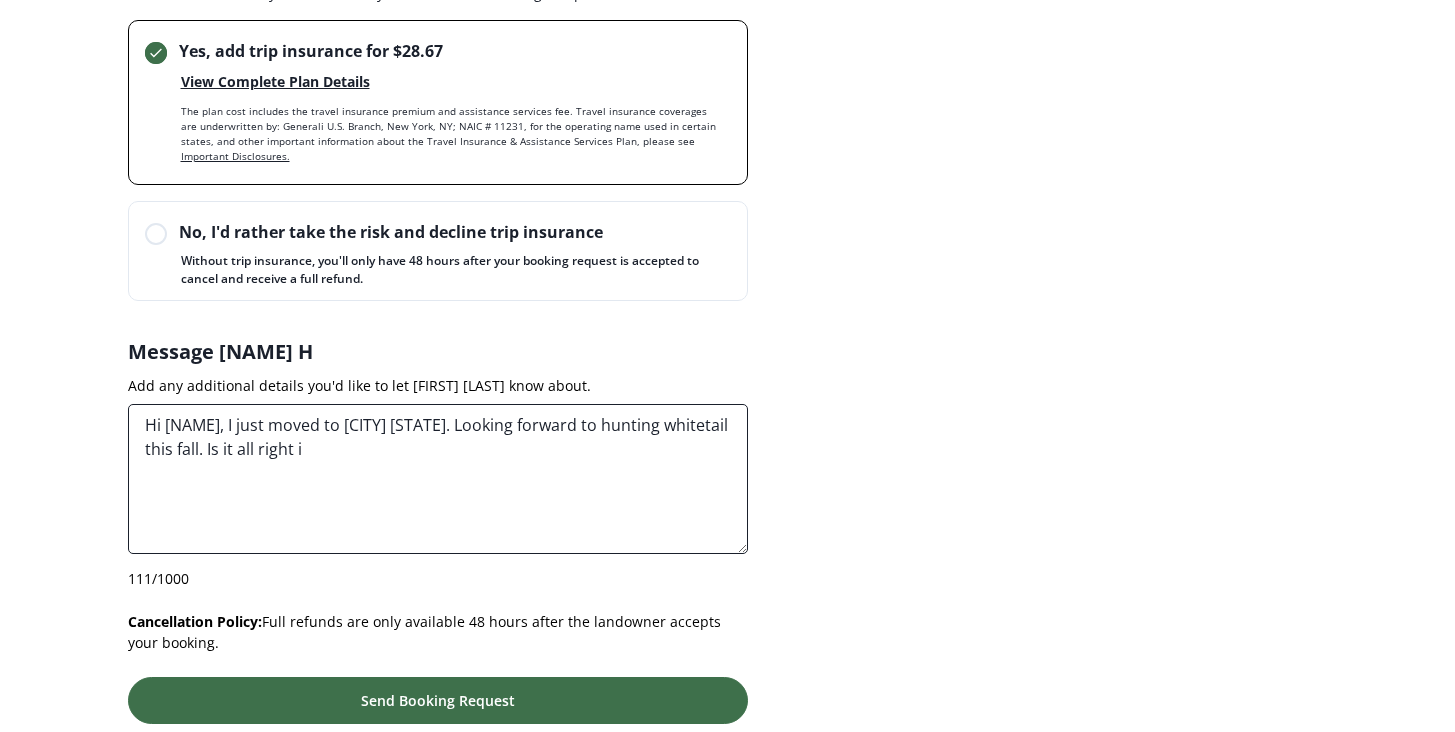 click on "Hi [NAME], I just moved to [CITY] [STATE]. Looking forward to hunting whitetail this fall. Is it all right i" at bounding box center [438, 479] 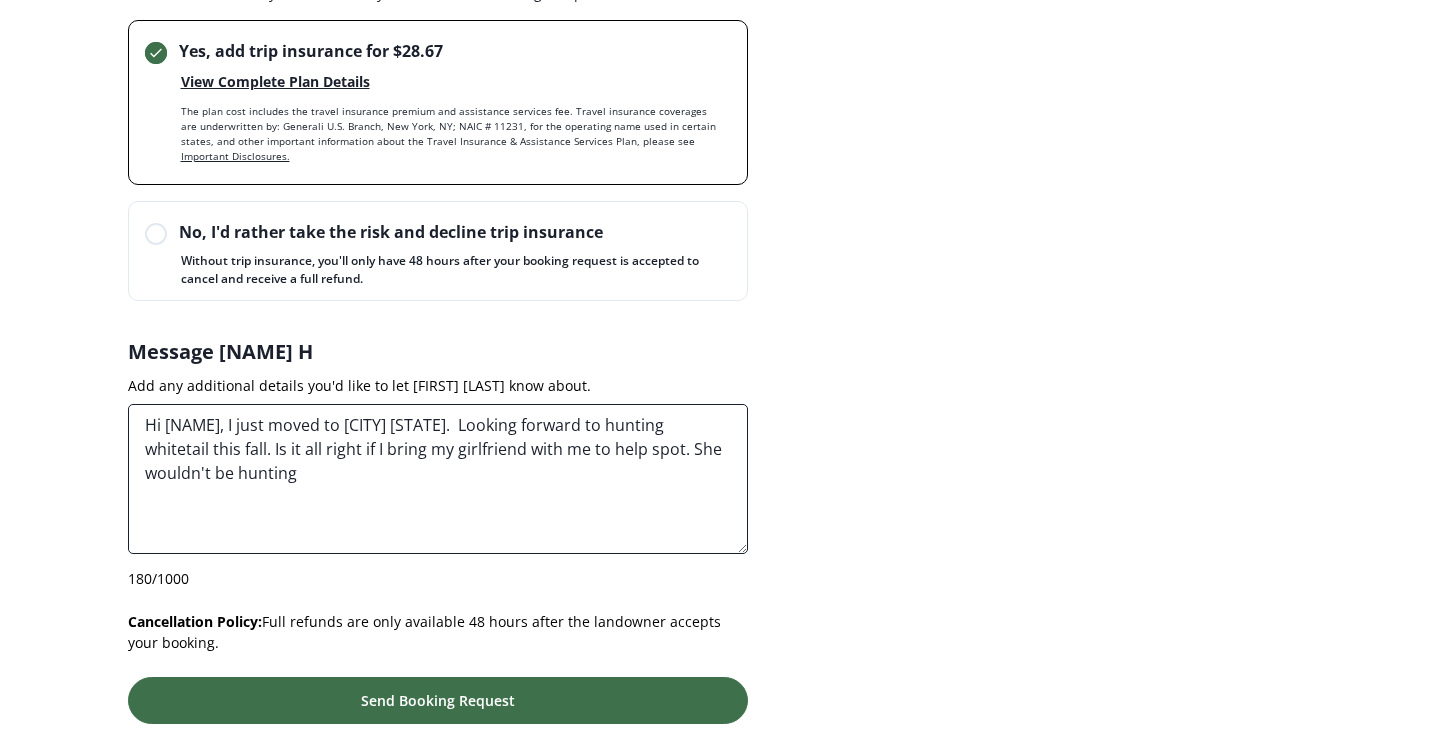 click on "Hi [NAME], I just moved to [CITY] [STATE].  Looking forward to hunting whitetail this fall. Is it all right if I bring my girlfriend with me to help spot. She wouldn't be hunting" at bounding box center (438, 479) 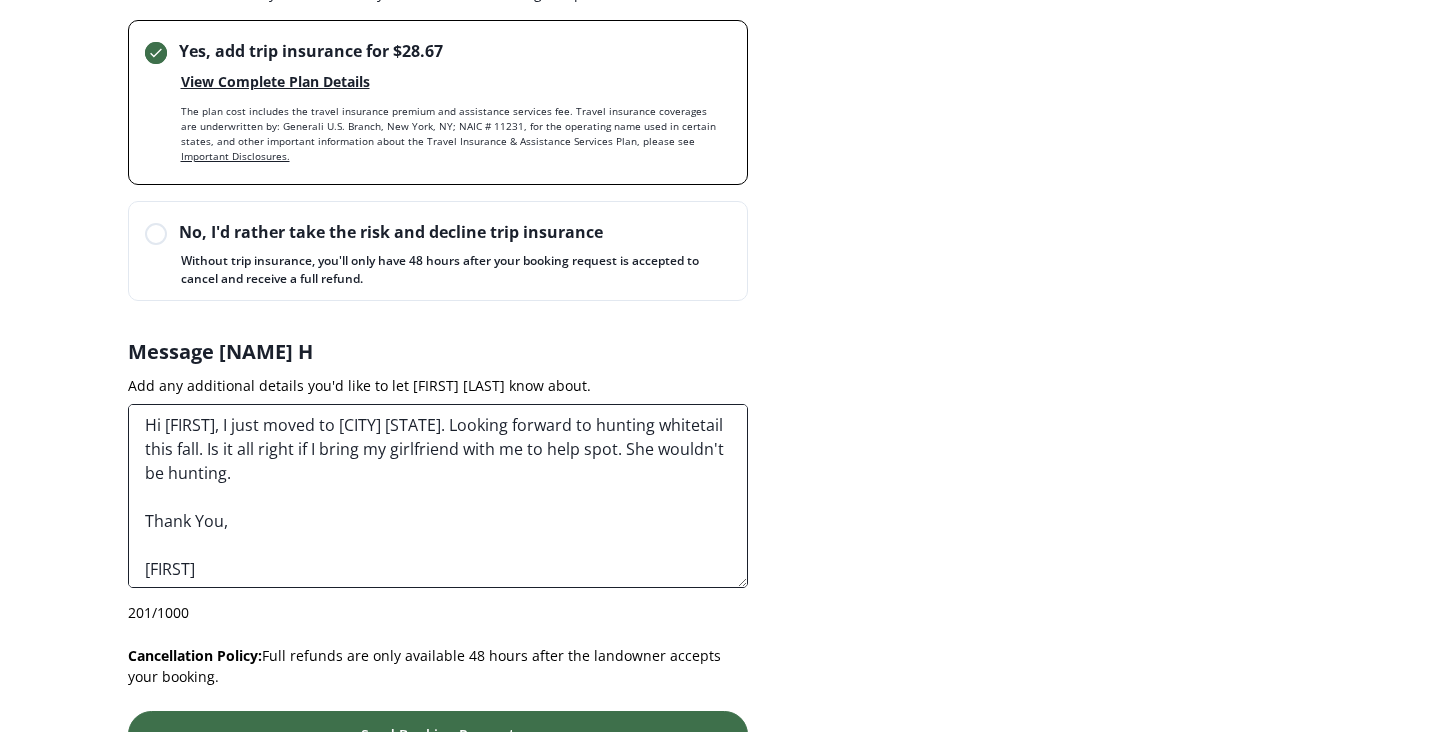 scroll, scrollTop: 2, scrollLeft: 0, axis: vertical 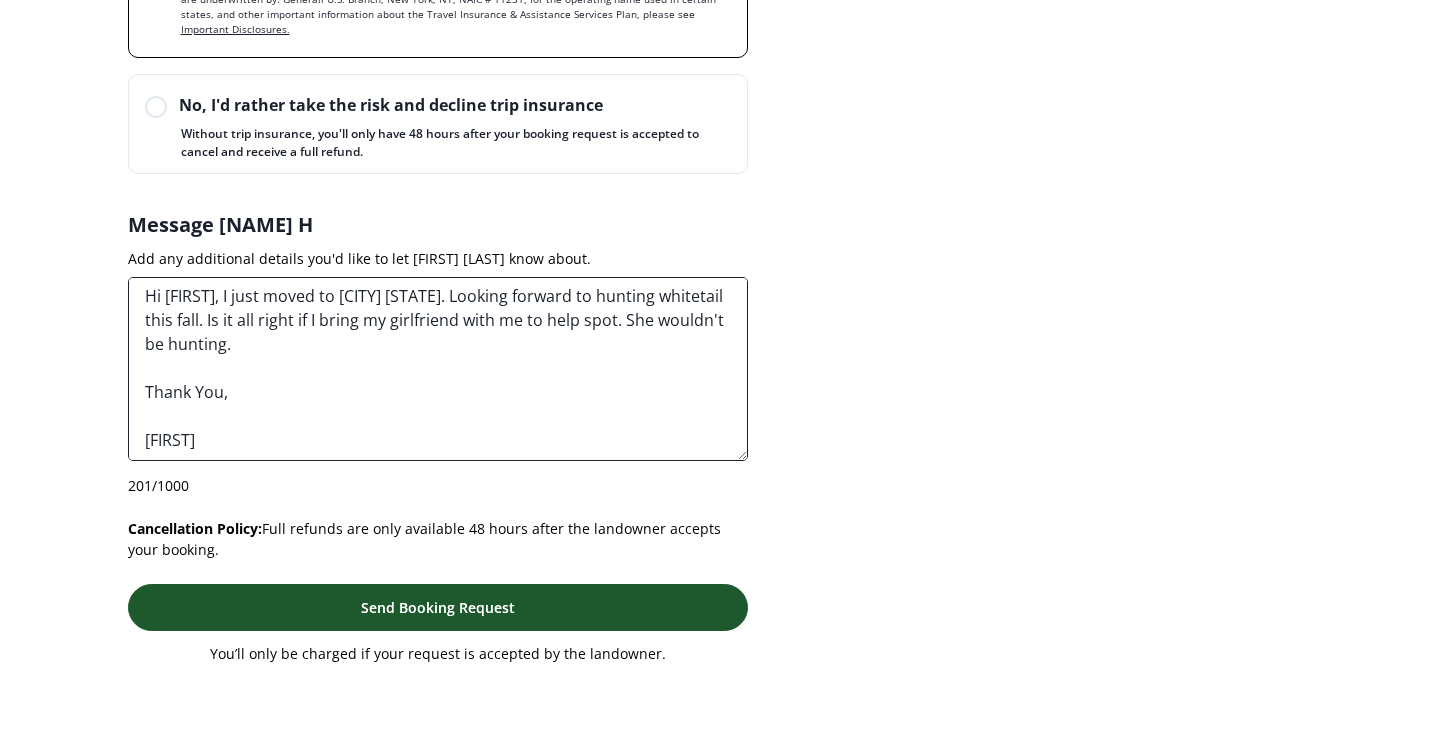 type on "Hi [FIRST], I just moved to [CITY] [STATE]. Looking forward to hunting whitetail this fall. Is it all right if I bring my girlfriend with me to help spot. She wouldn't be hunting.
Thank You,
[FIRST]" 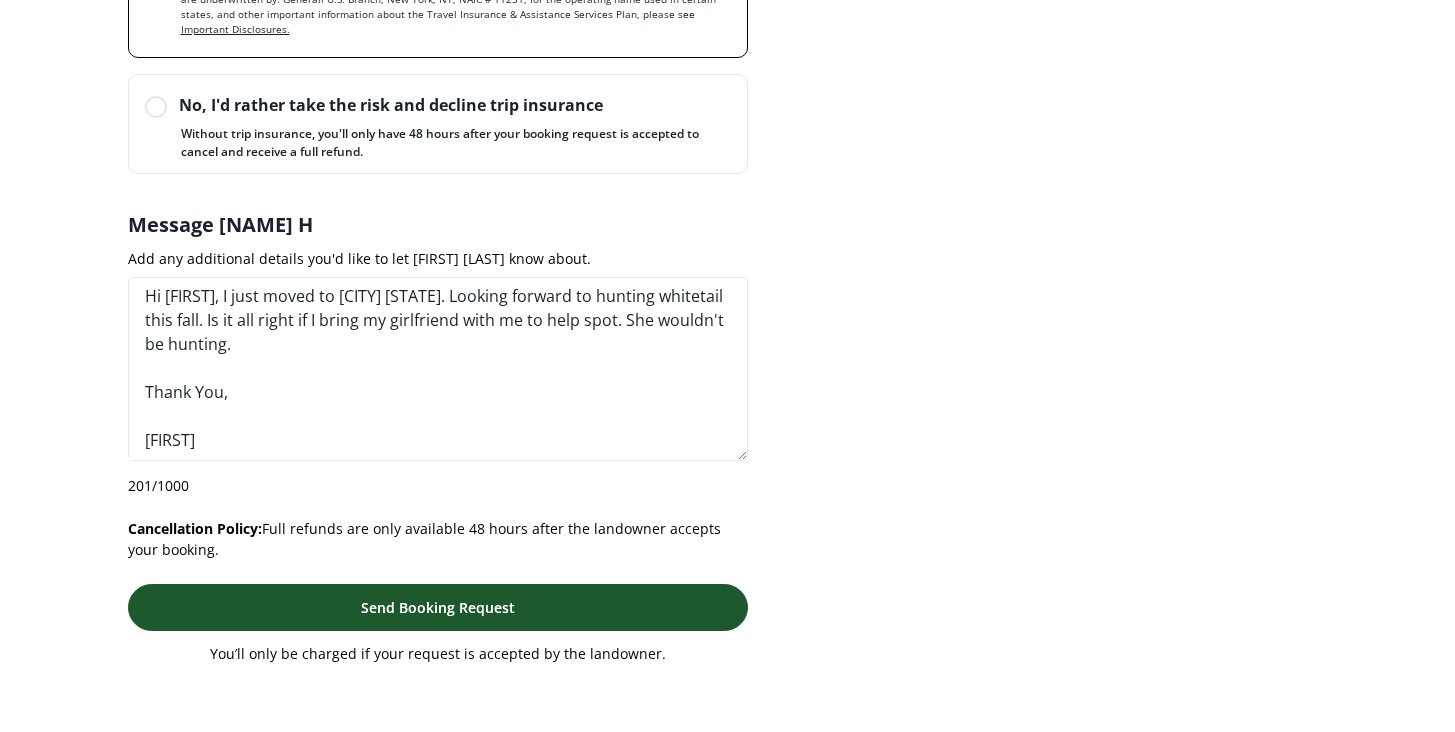 click on "Send Booking Request" at bounding box center [438, 607] 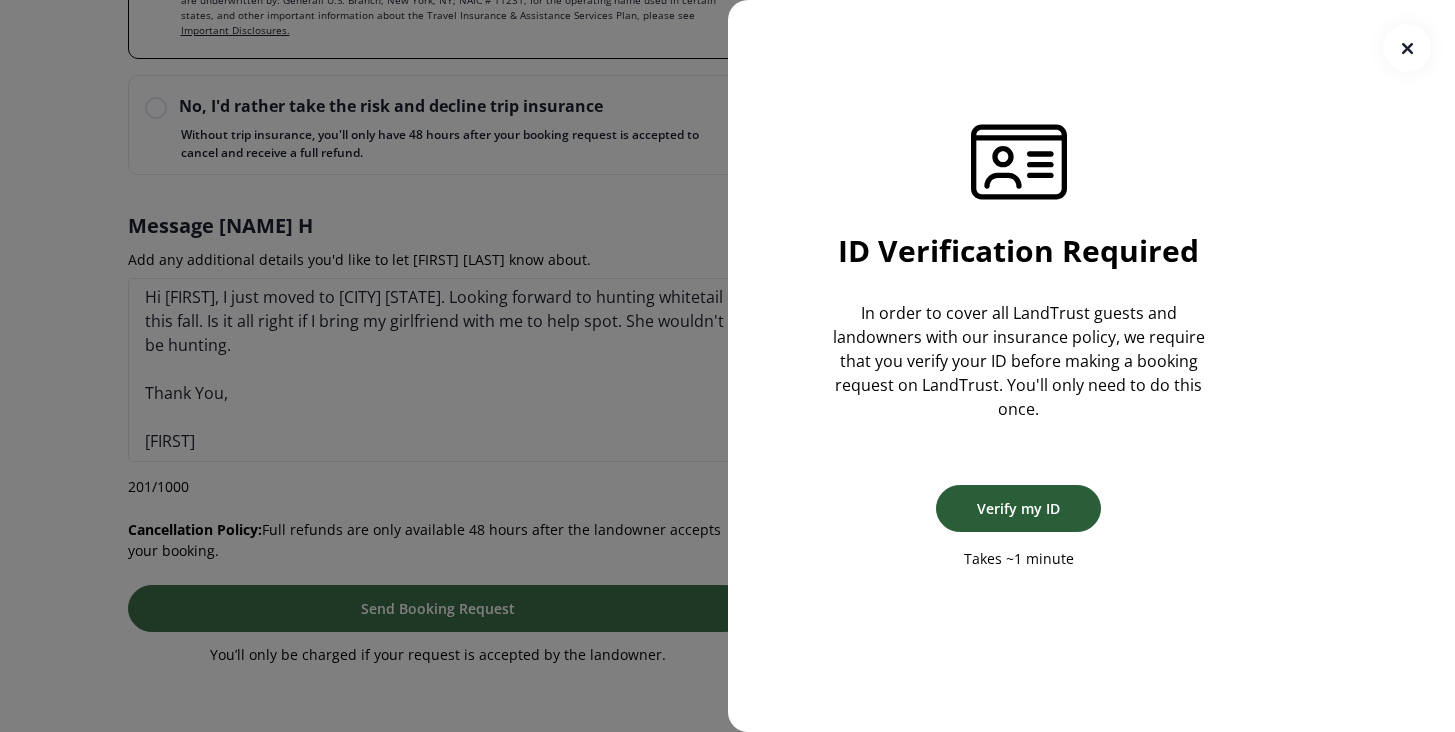 click on "Verify my ID" at bounding box center (1018, 508) 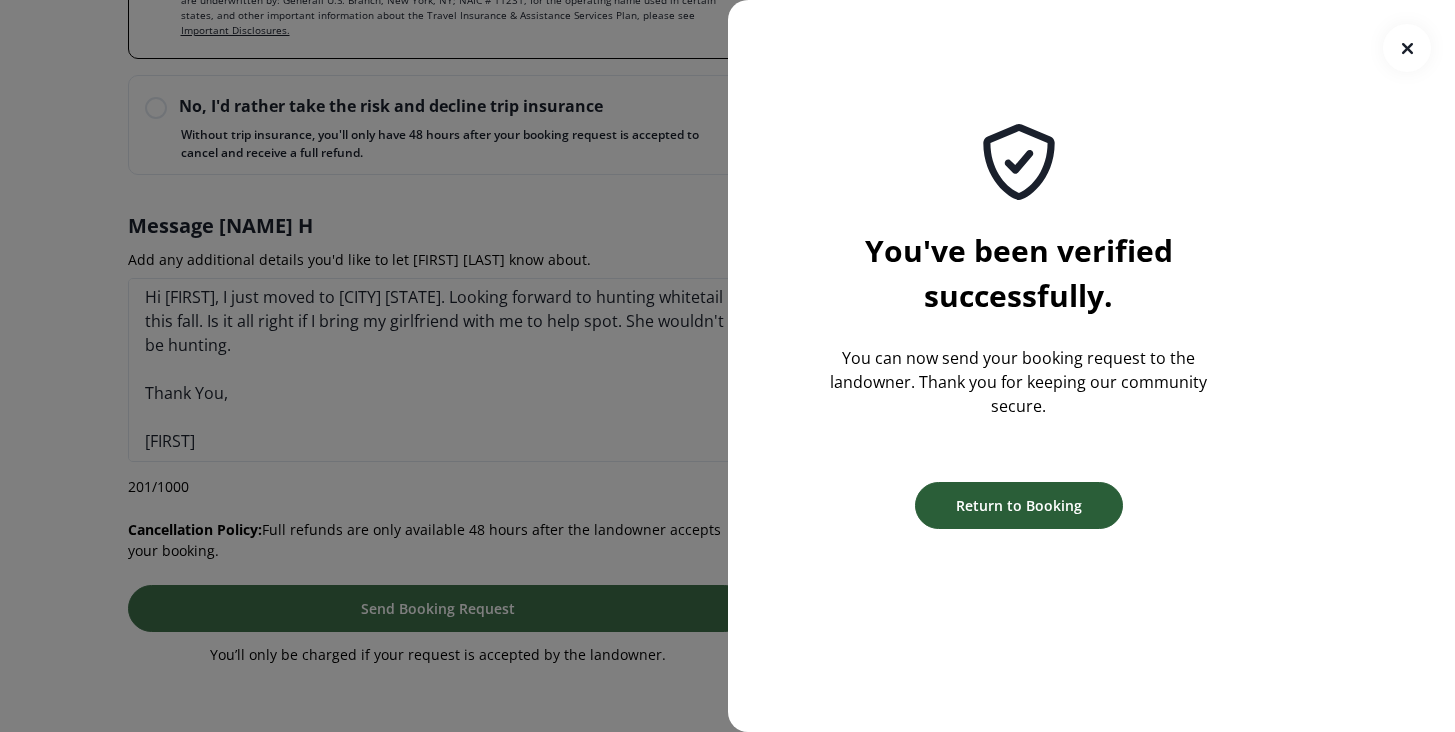 click on "Return to Booking" at bounding box center [1019, 505] 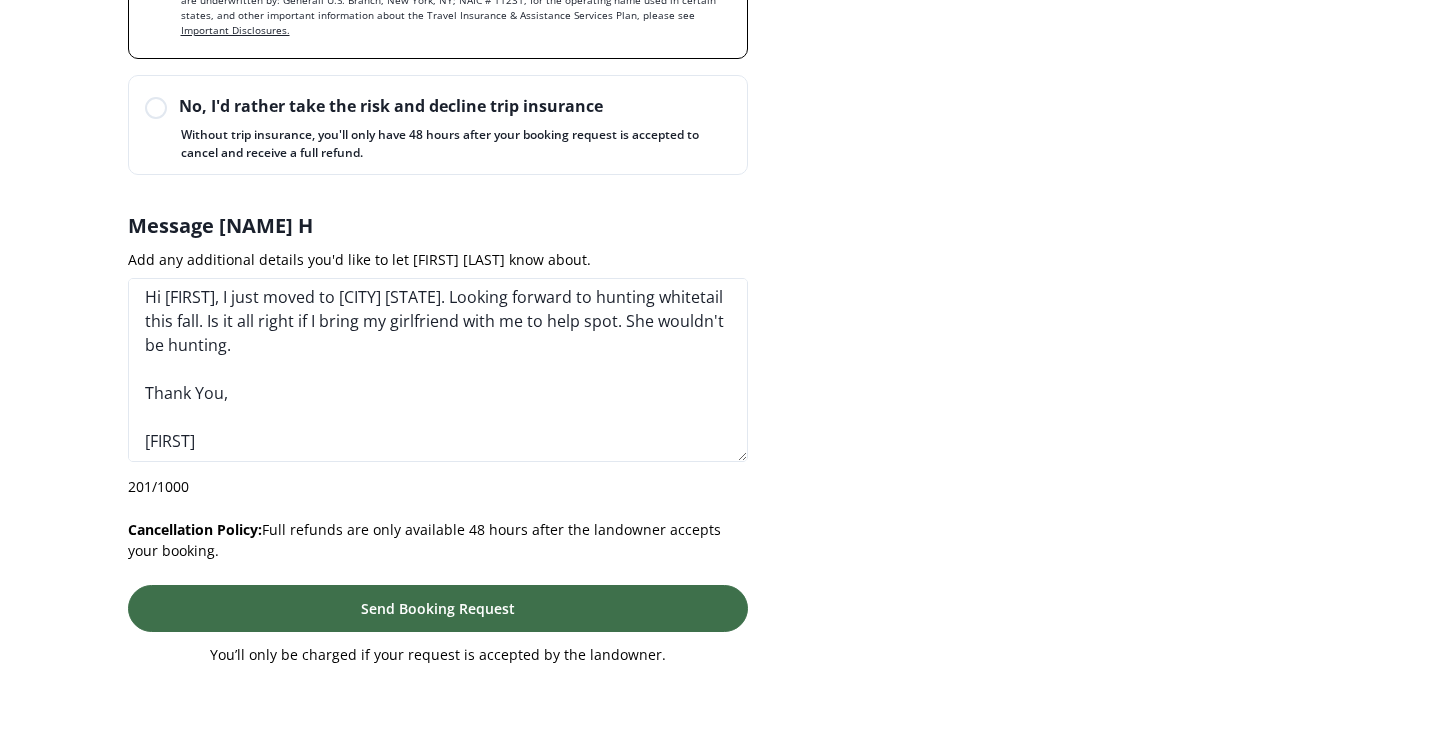 click on "Send Booking Request" at bounding box center (438, 608) 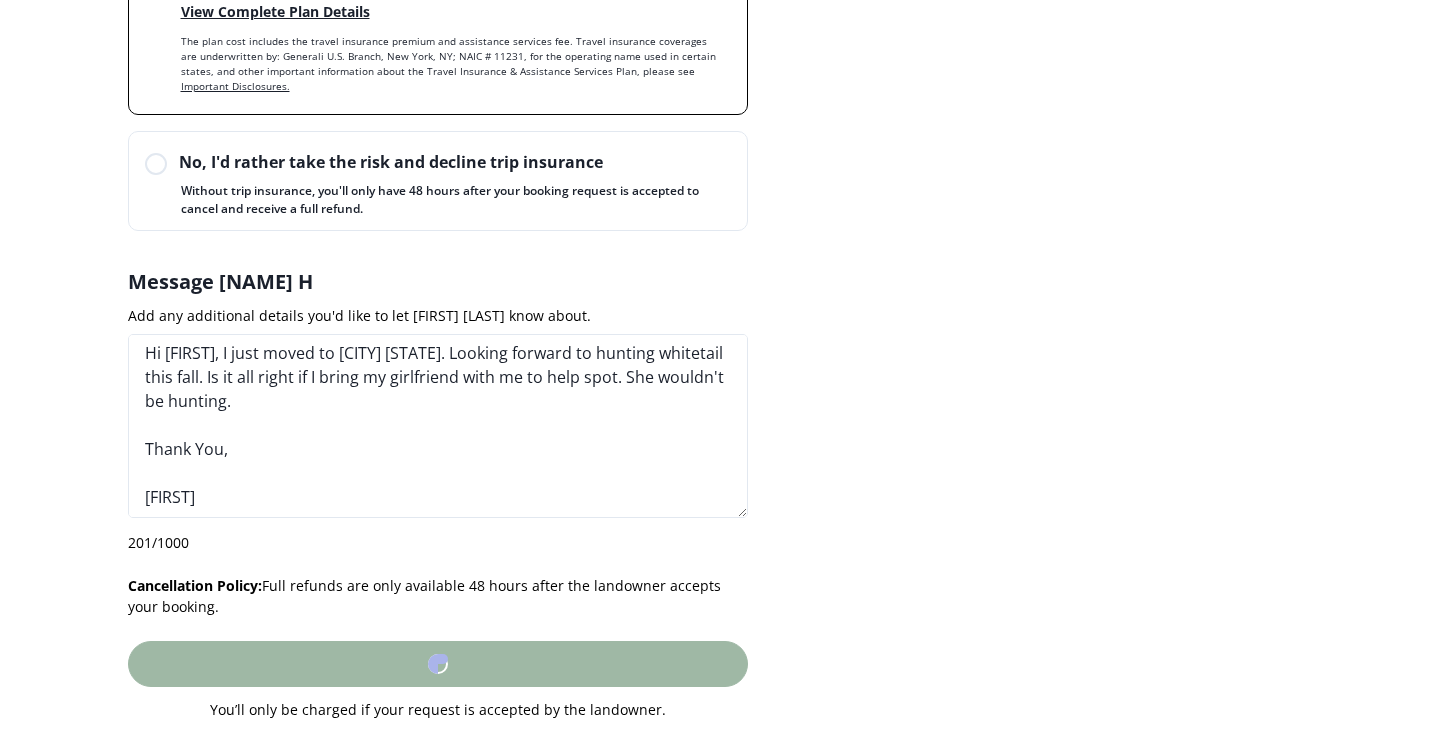 scroll, scrollTop: 1177, scrollLeft: 0, axis: vertical 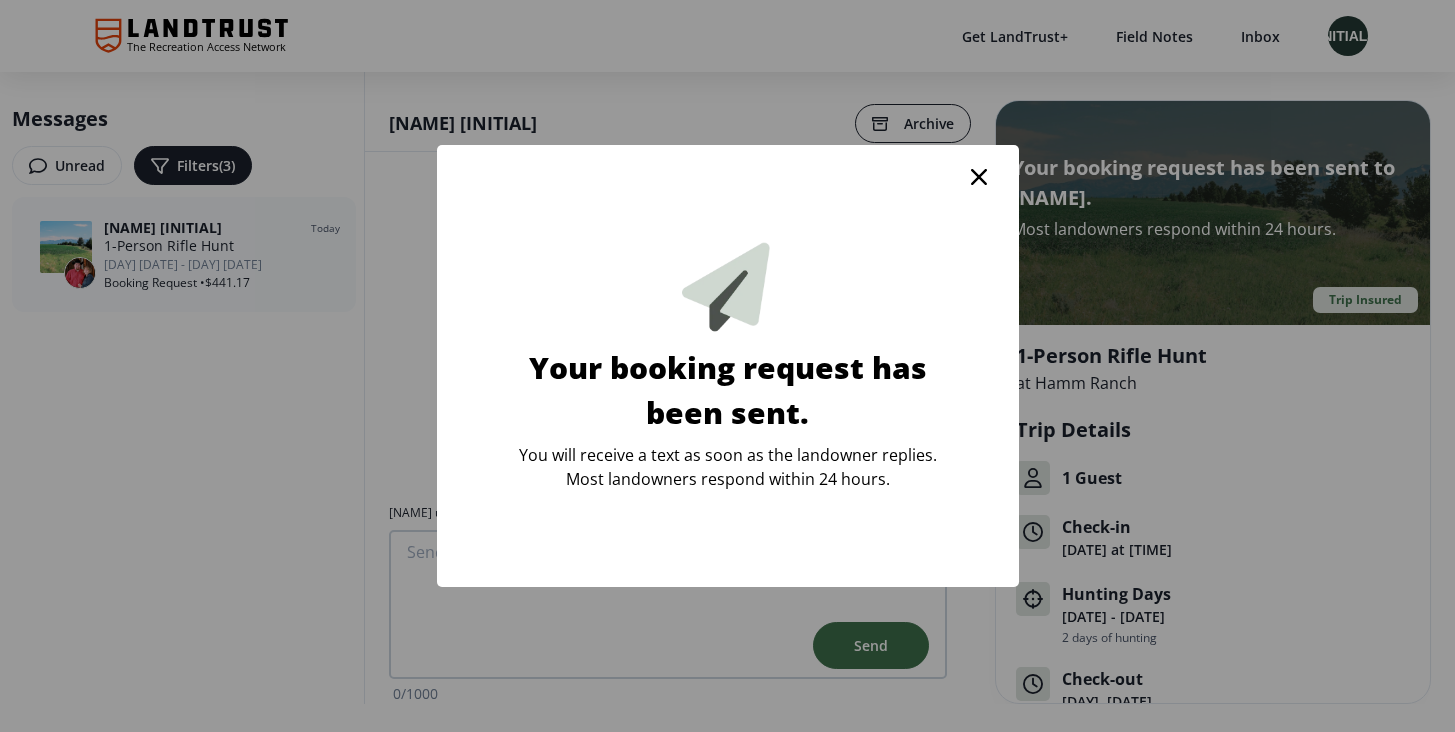 click 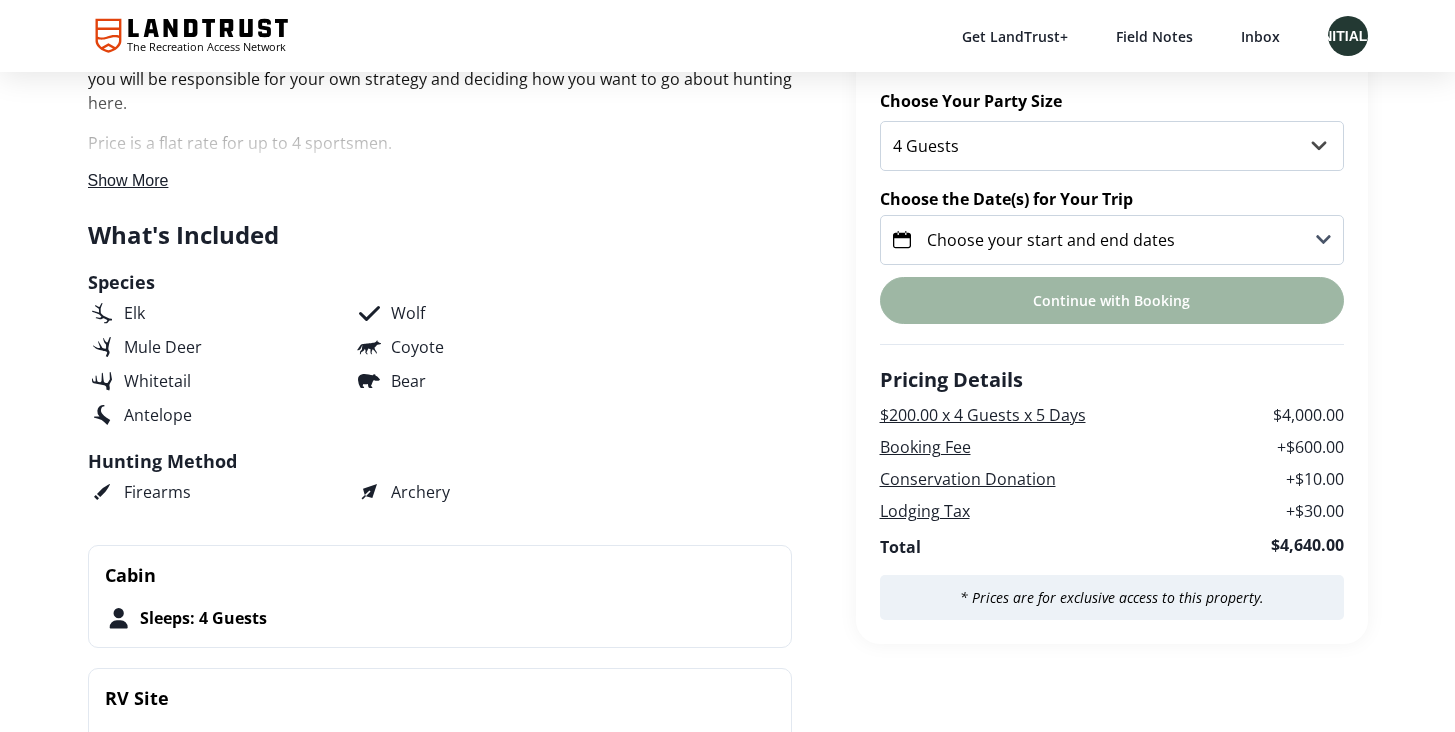 scroll, scrollTop: 621, scrollLeft: 0, axis: vertical 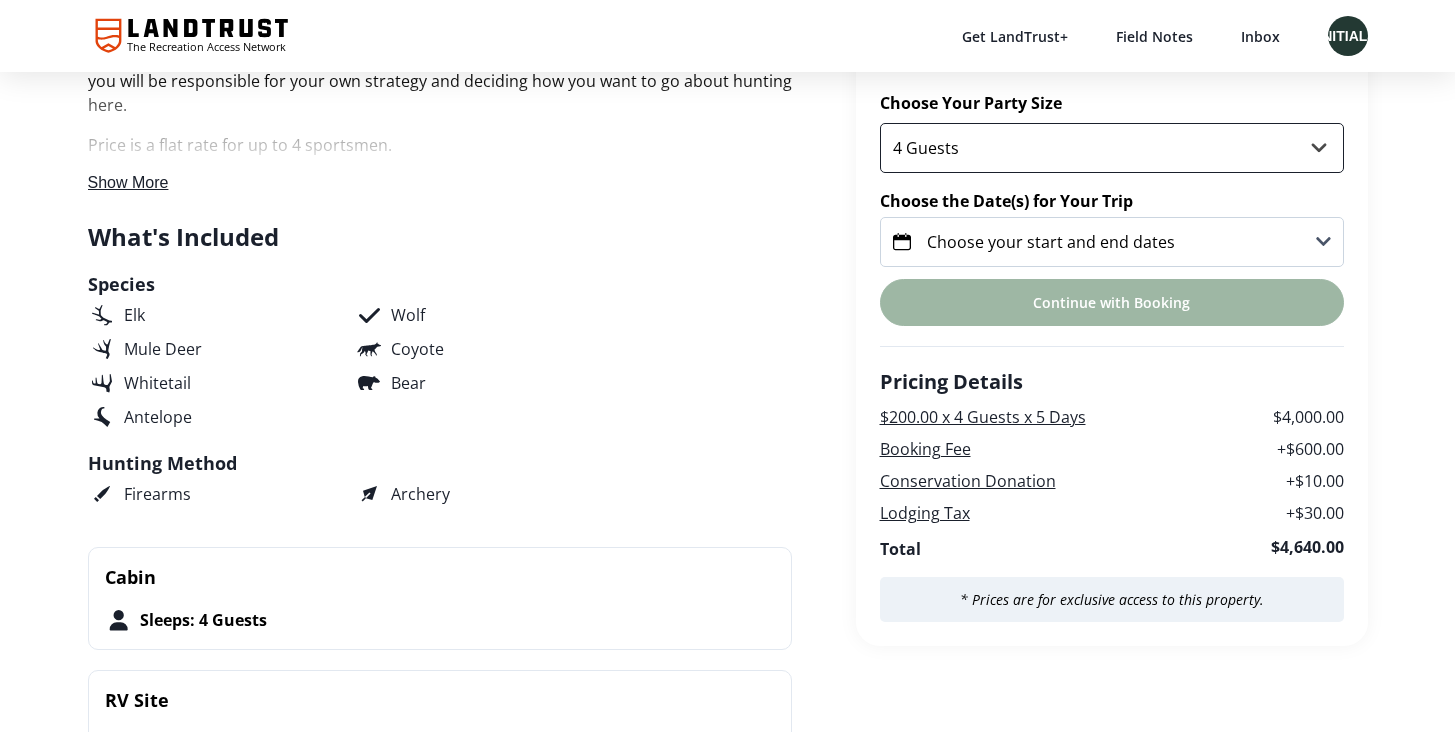 click on "4  Guests" at bounding box center (1112, 148) 